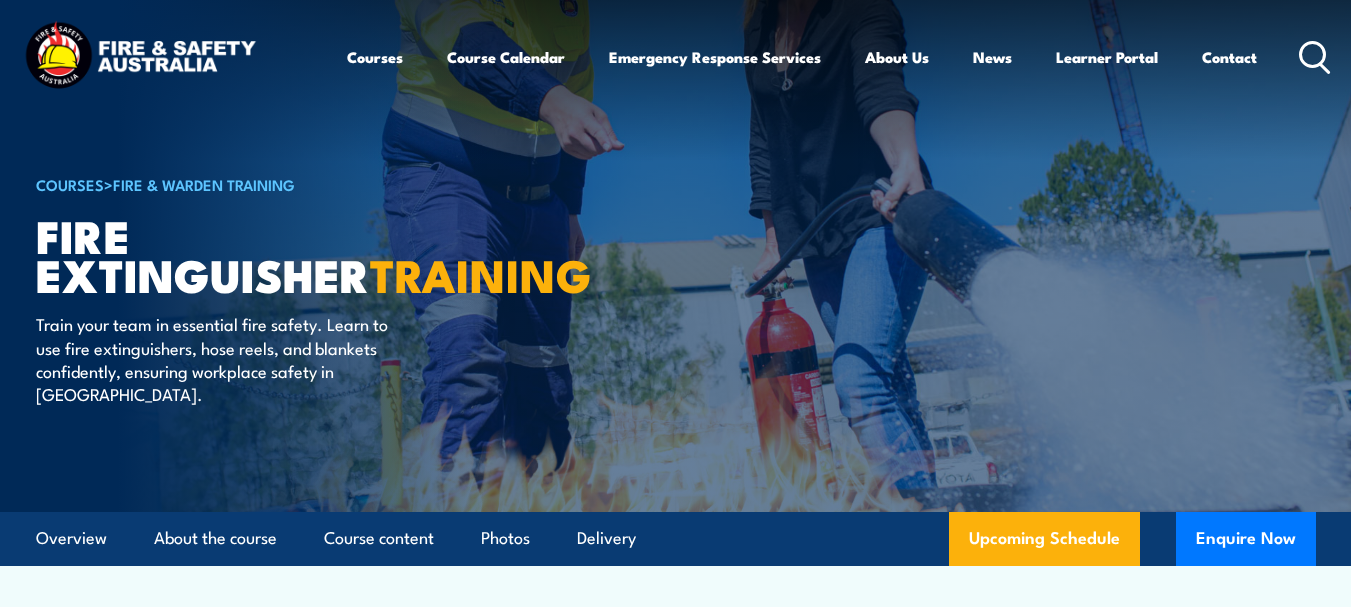 scroll, scrollTop: 0, scrollLeft: 0, axis: both 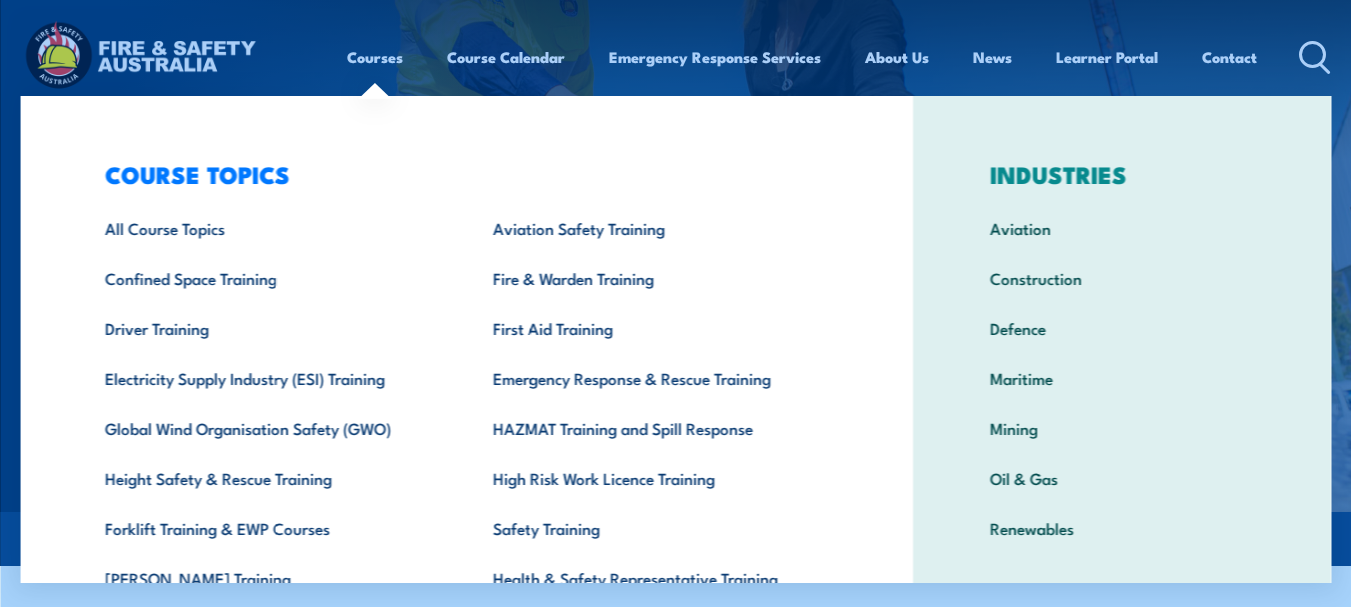 click on "Courses" at bounding box center (375, 57) 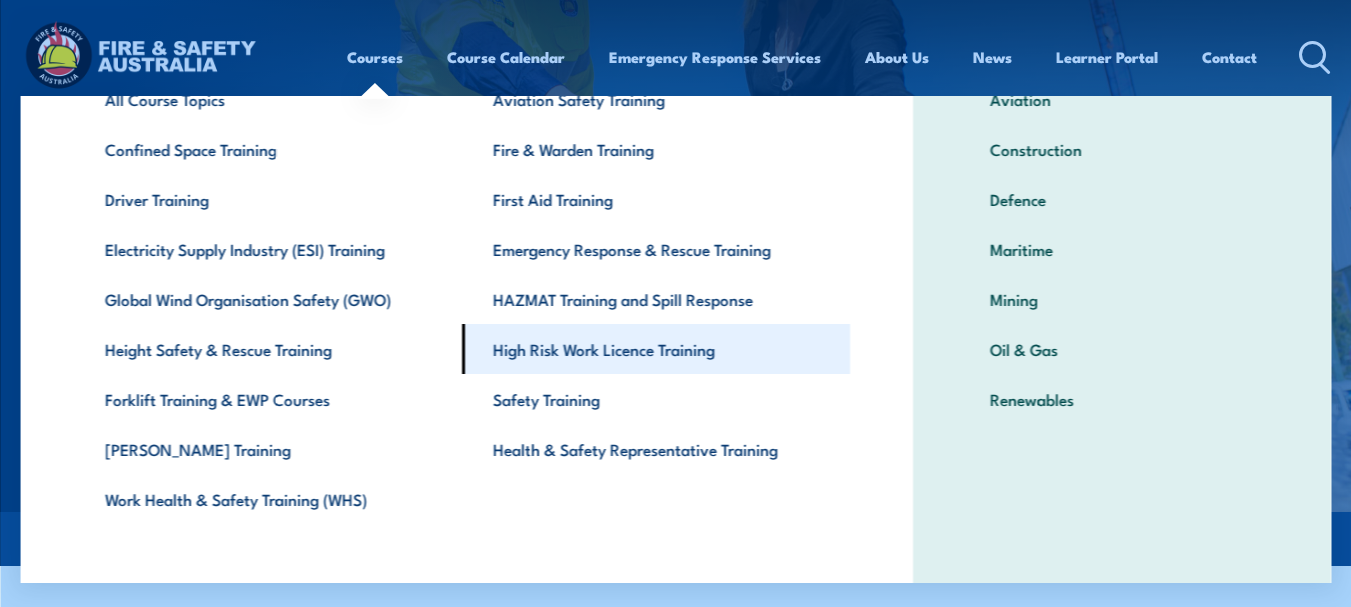 scroll, scrollTop: 145, scrollLeft: 0, axis: vertical 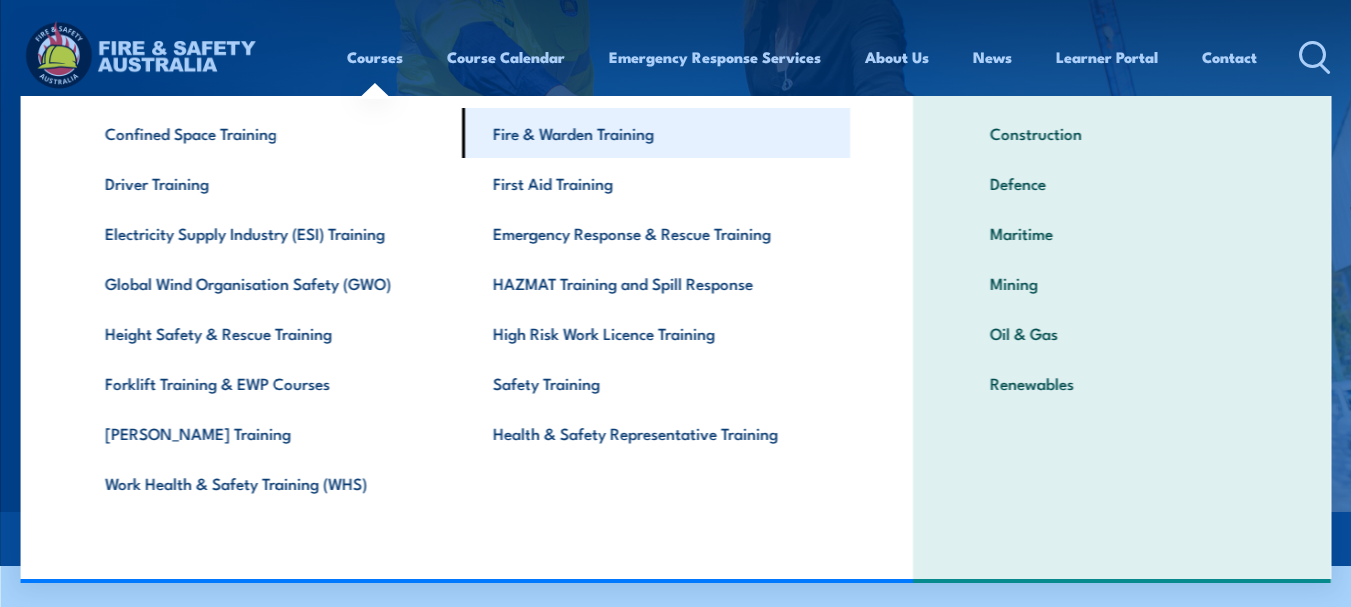 click on "Fire & Warden Training" at bounding box center (655, 133) 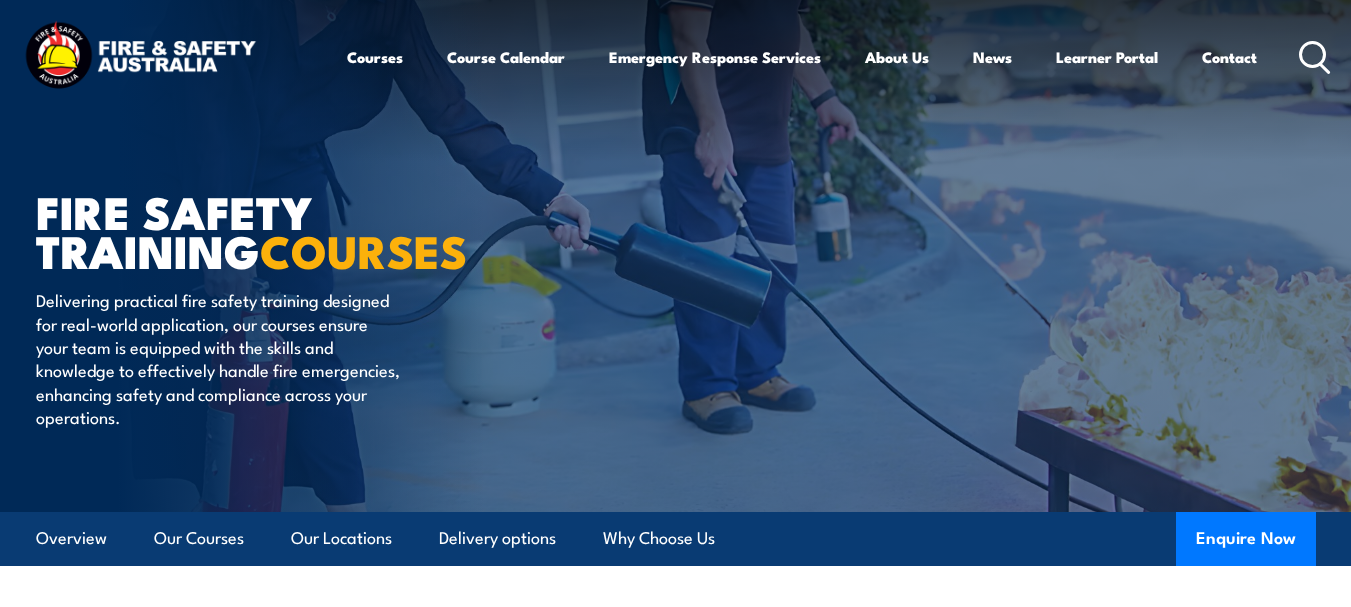 scroll, scrollTop: 0, scrollLeft: 0, axis: both 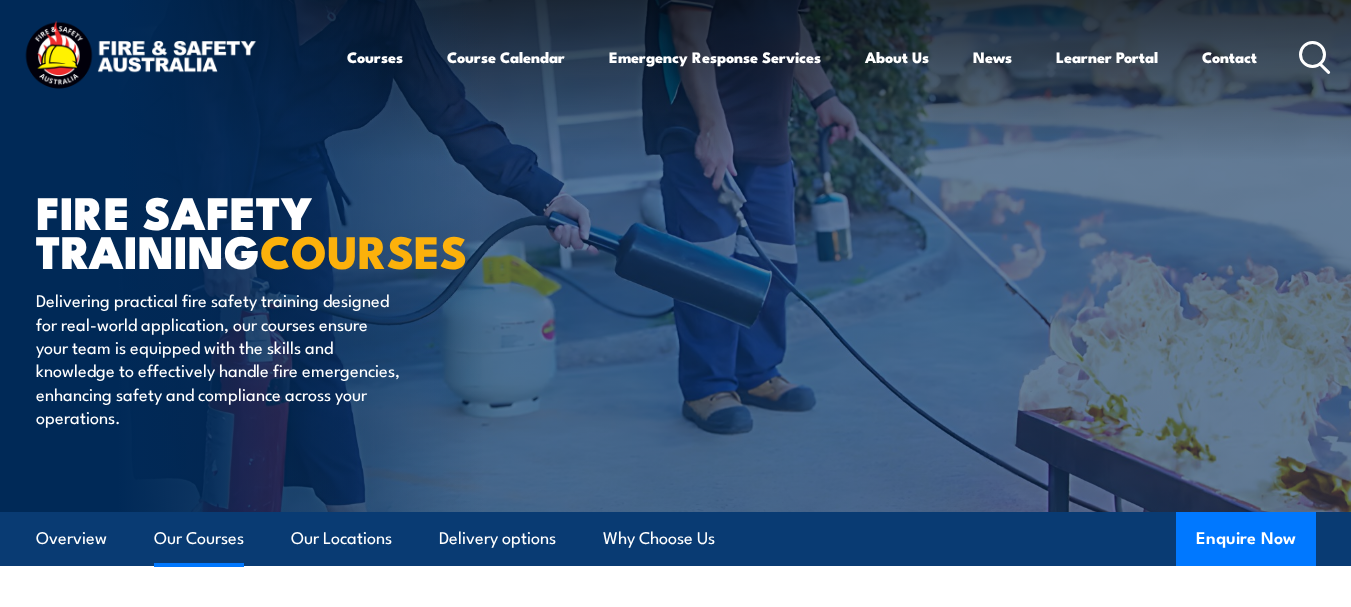 click on "Our Courses" at bounding box center (199, 538) 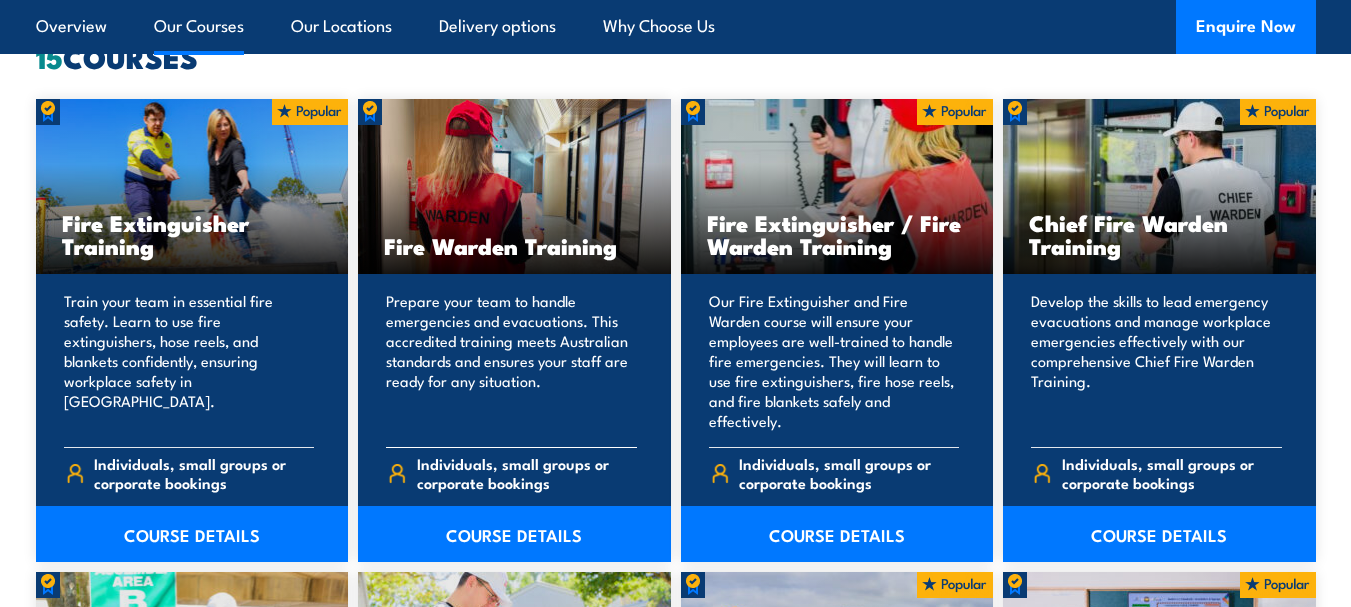 scroll, scrollTop: 1655, scrollLeft: 0, axis: vertical 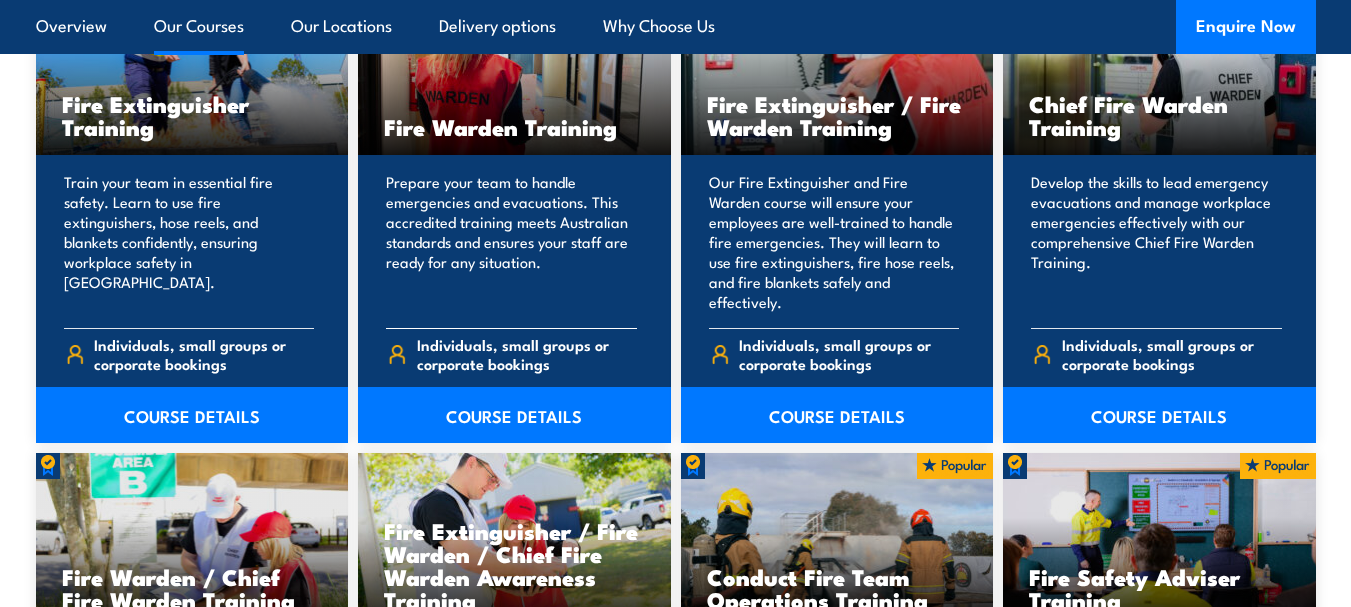click on "Fire Warden Training" at bounding box center [514, 126] 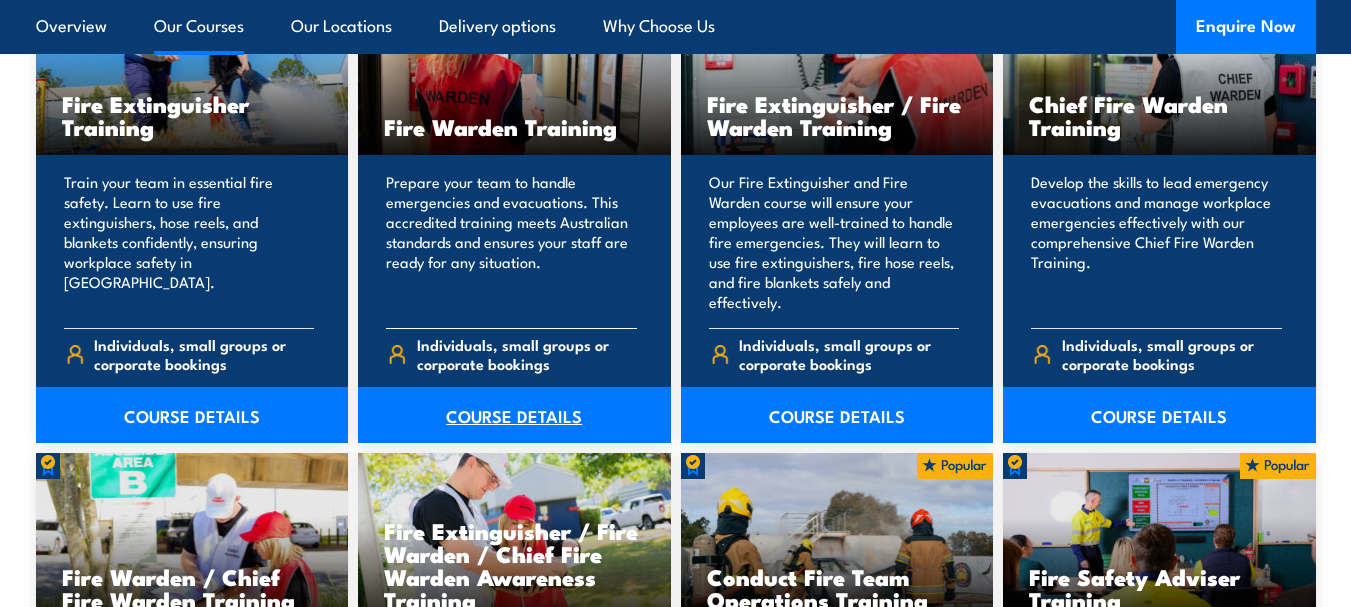 click on "COURSE DETAILS" at bounding box center (514, 415) 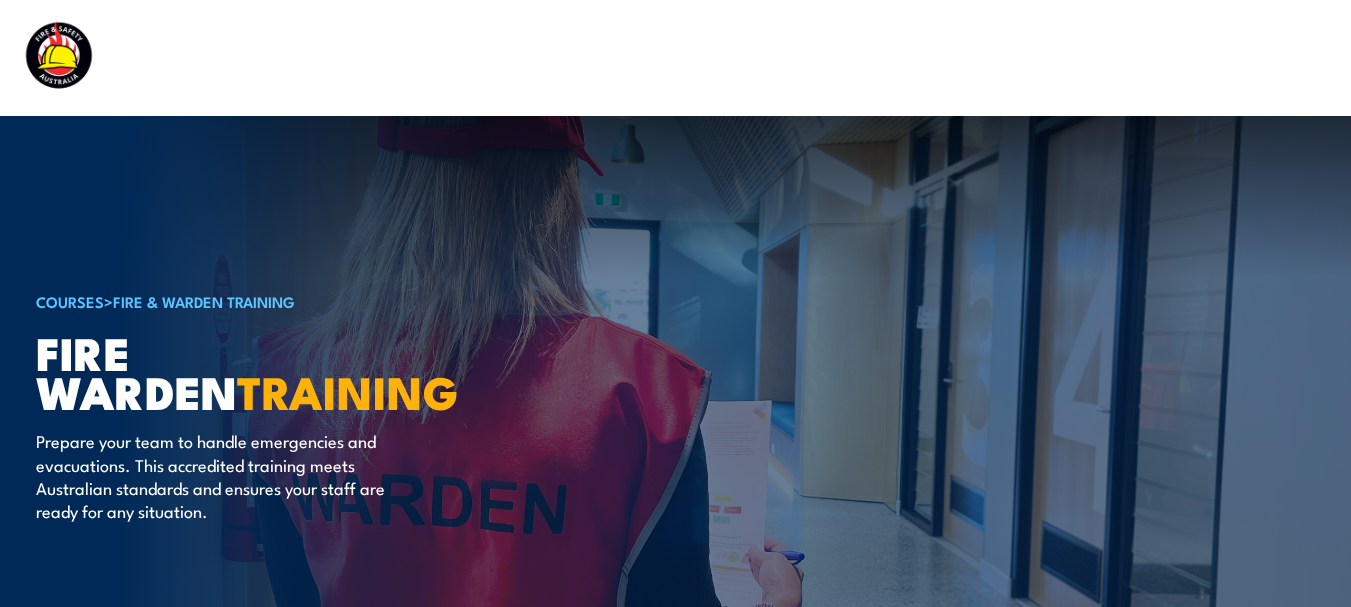 scroll, scrollTop: 0, scrollLeft: 0, axis: both 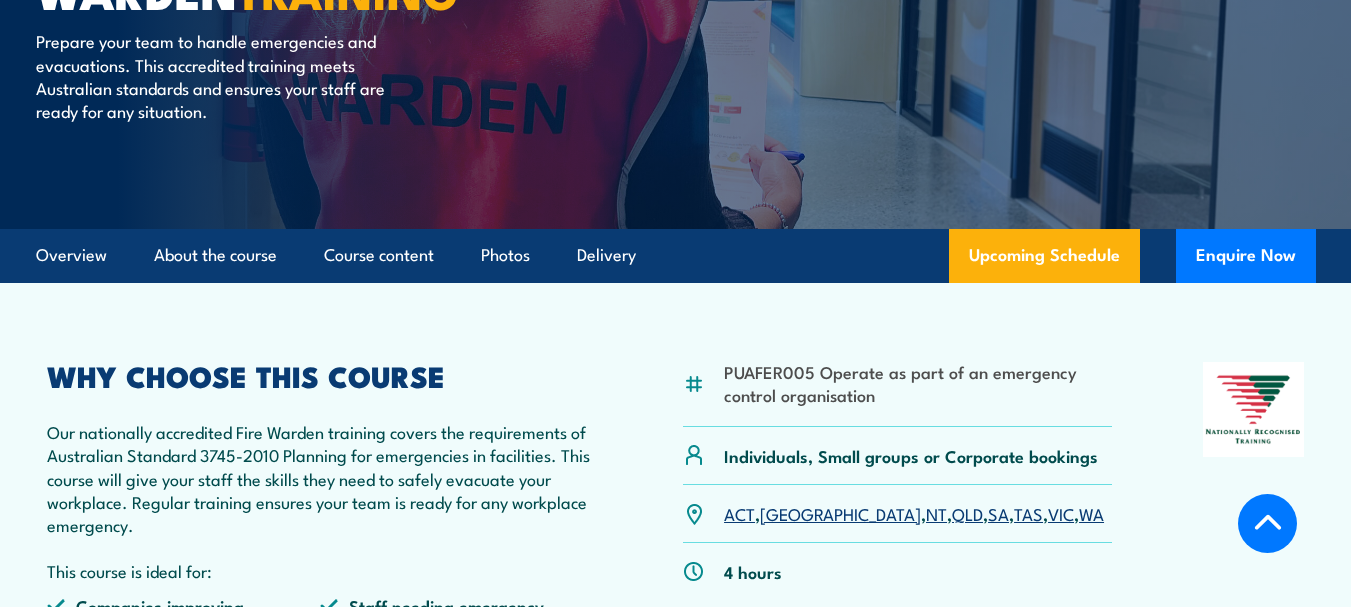 click on "VIC" at bounding box center [1061, 513] 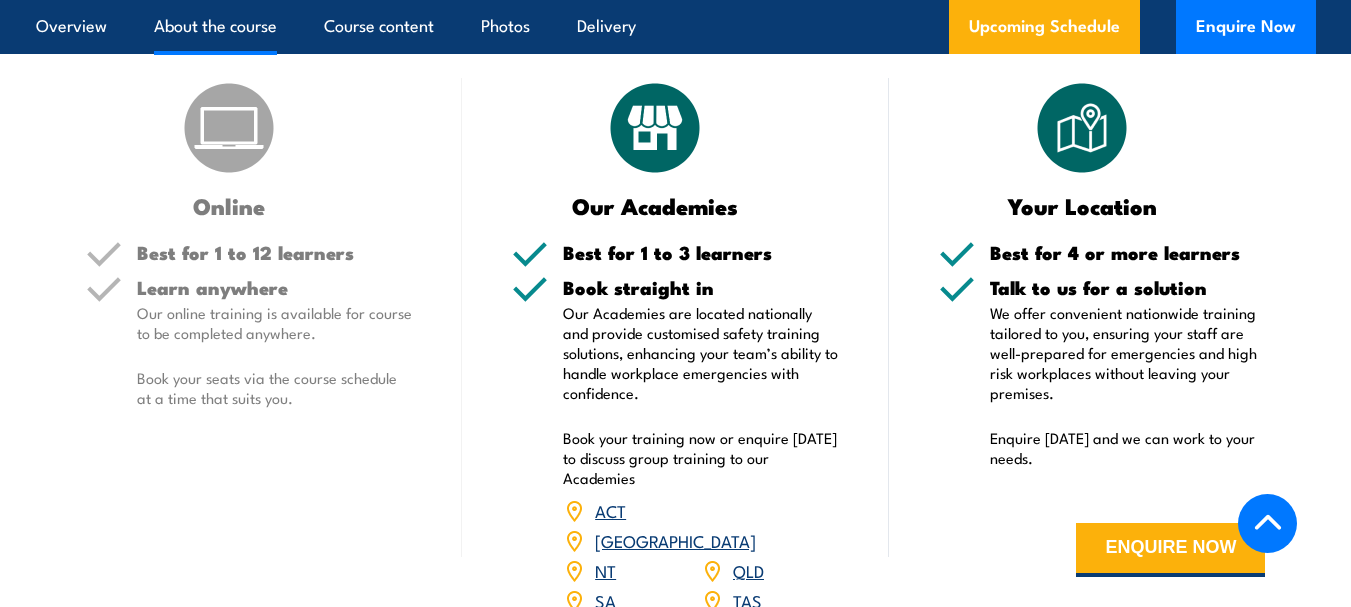 scroll, scrollTop: 0, scrollLeft: 0, axis: both 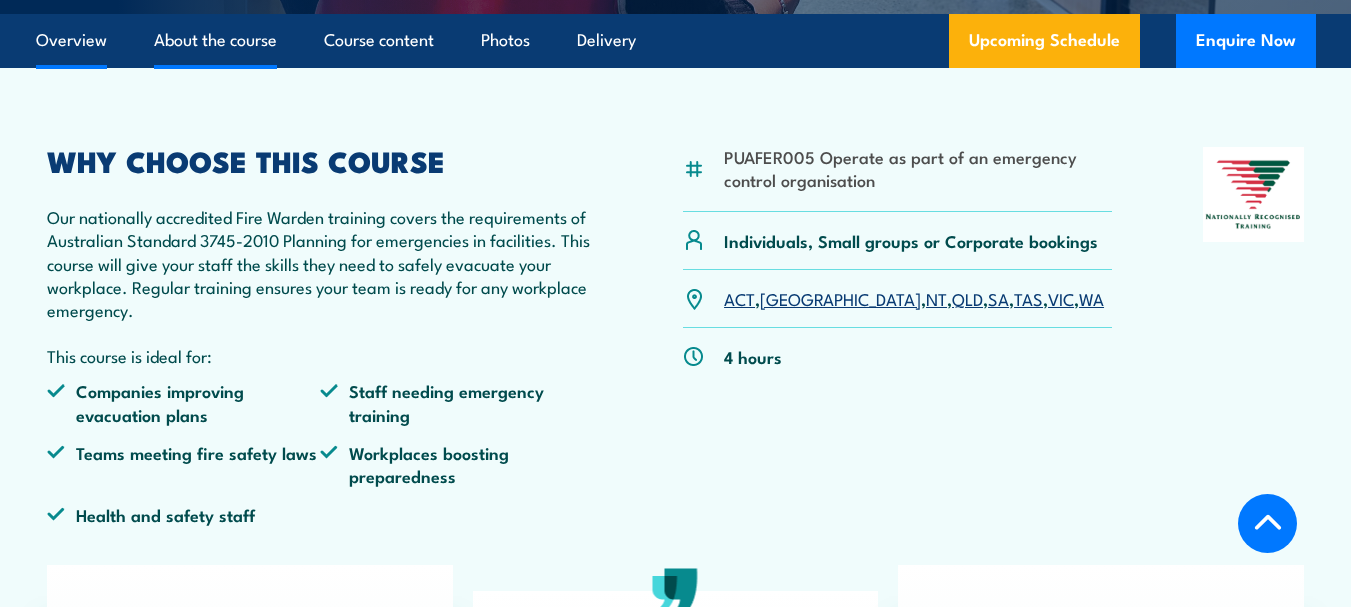 click on "About the course" at bounding box center [215, 40] 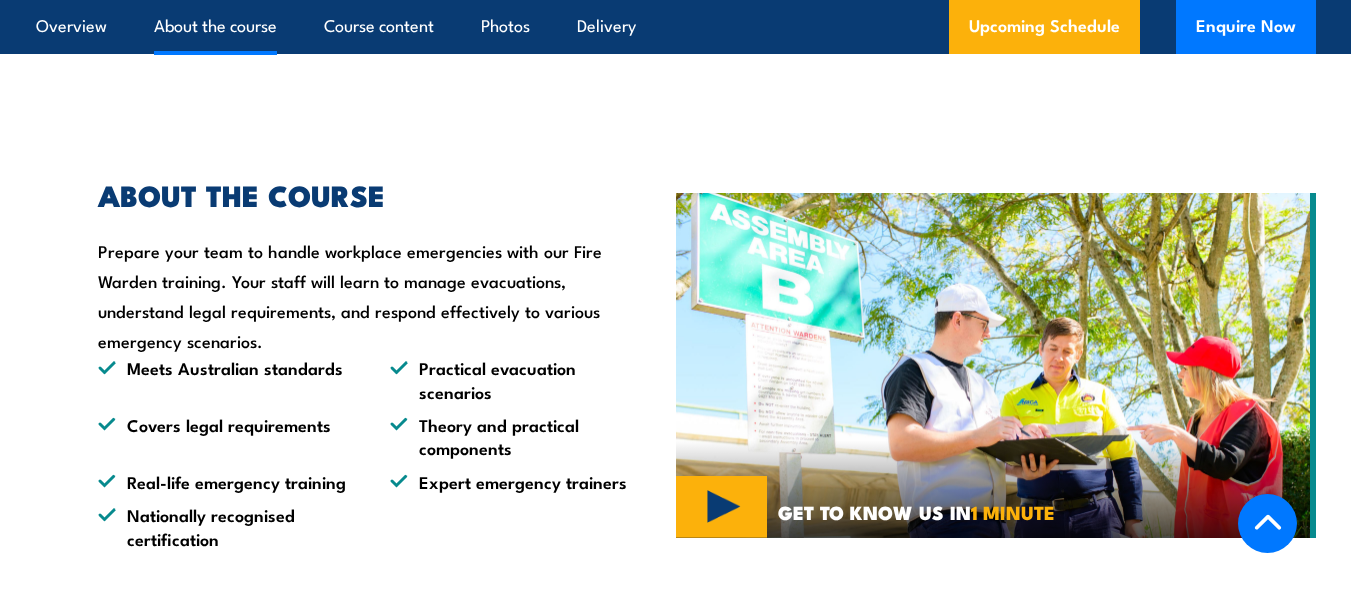 scroll, scrollTop: 1313, scrollLeft: 0, axis: vertical 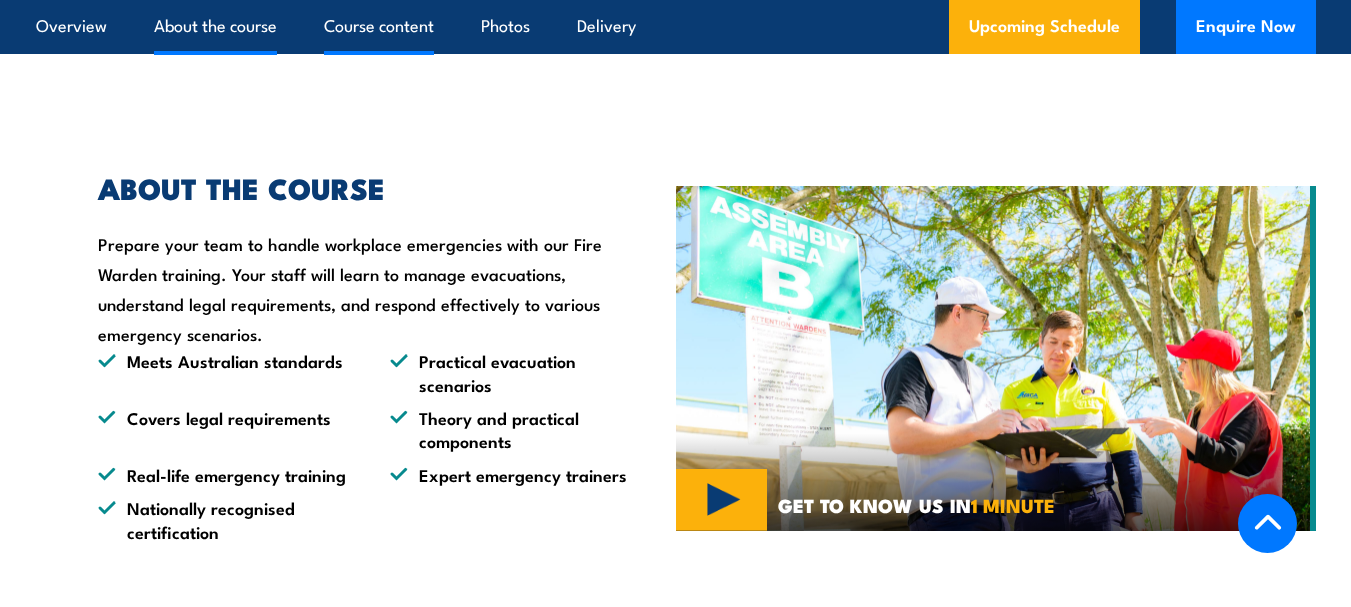 click on "Course content" at bounding box center (379, 26) 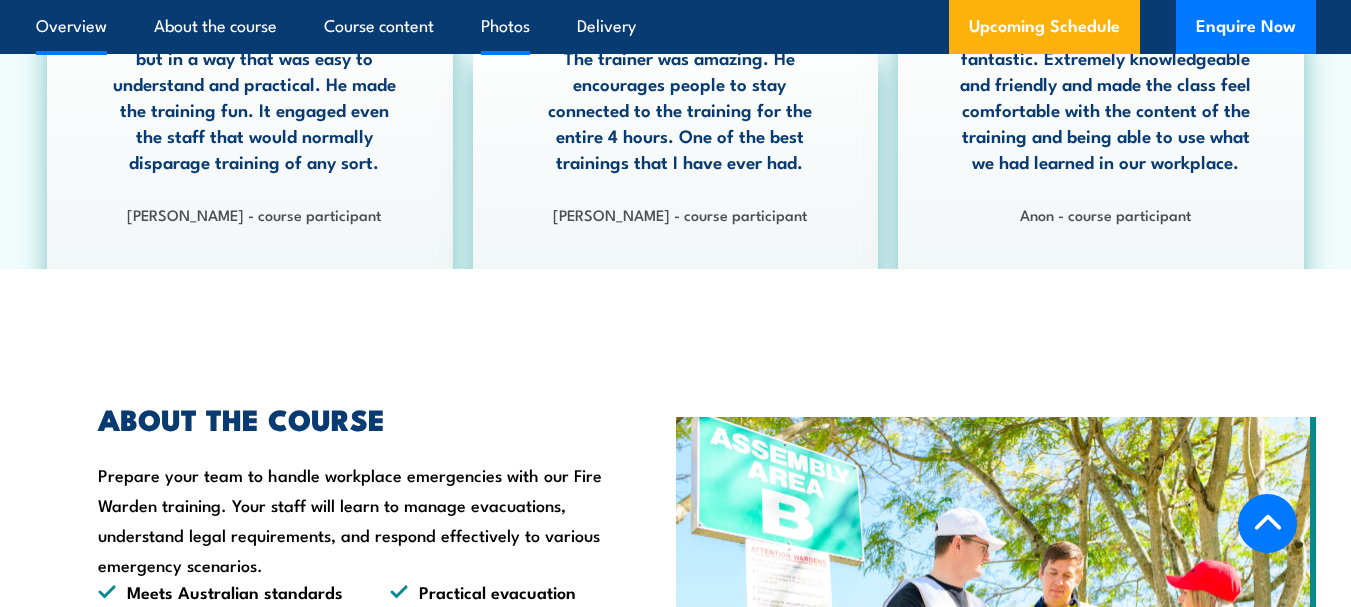 scroll, scrollTop: 977, scrollLeft: 0, axis: vertical 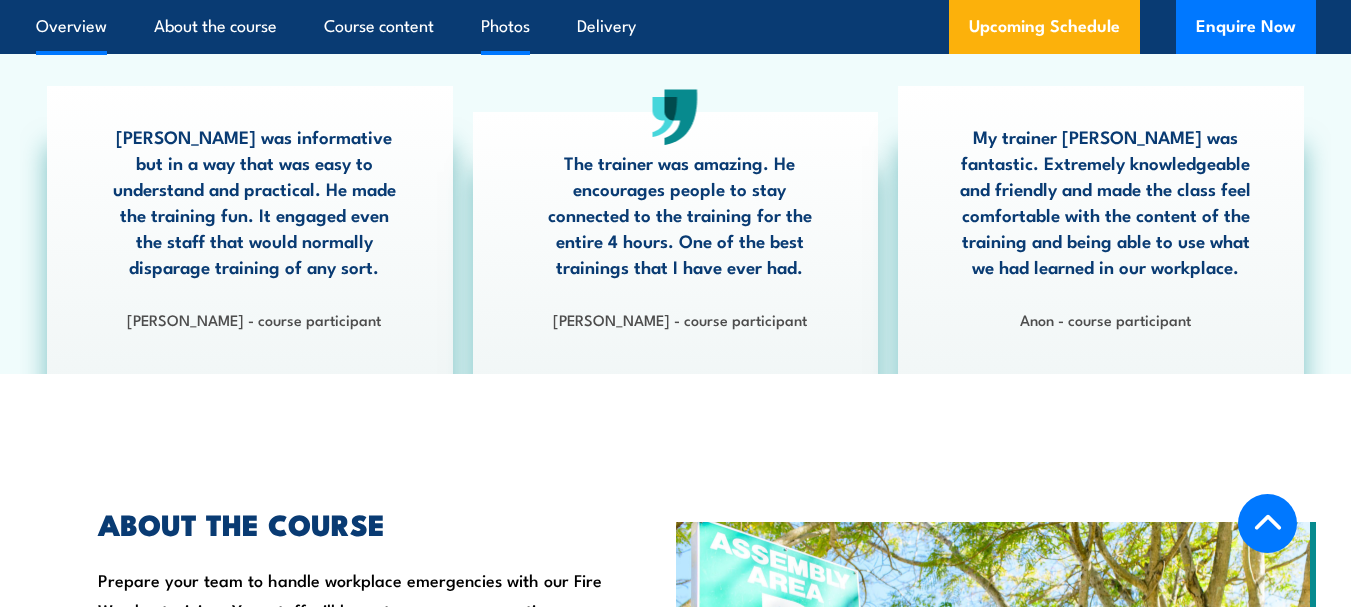 click on "Photos" at bounding box center [505, 26] 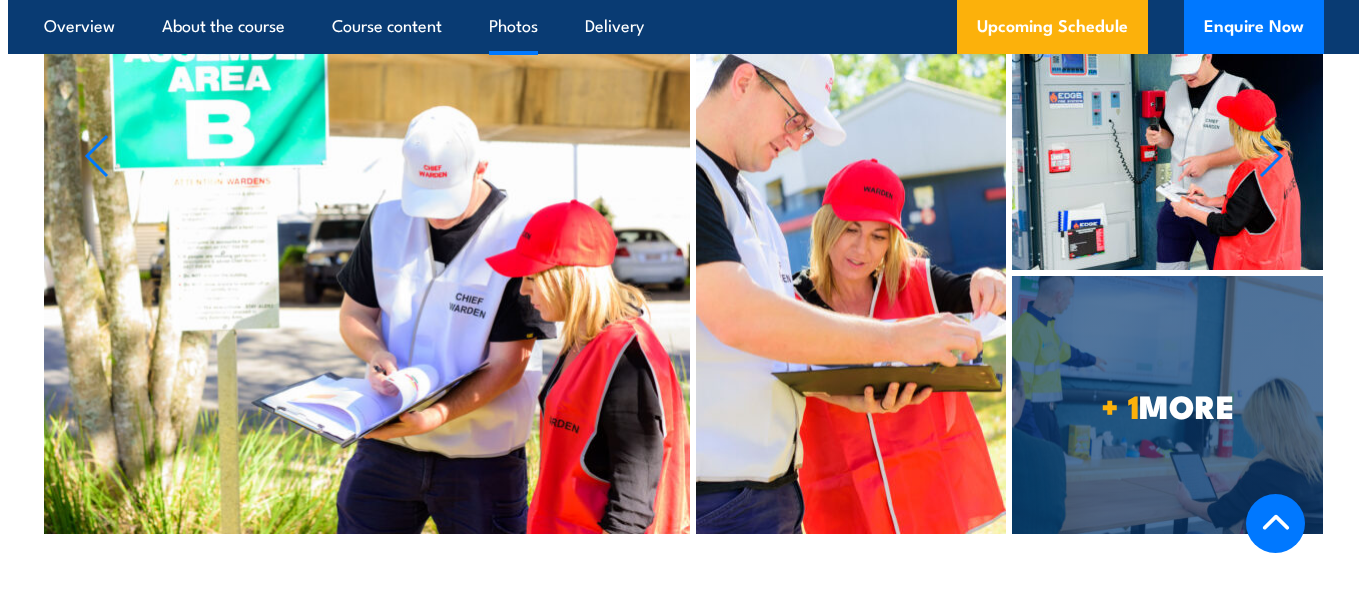 scroll, scrollTop: 5950, scrollLeft: 0, axis: vertical 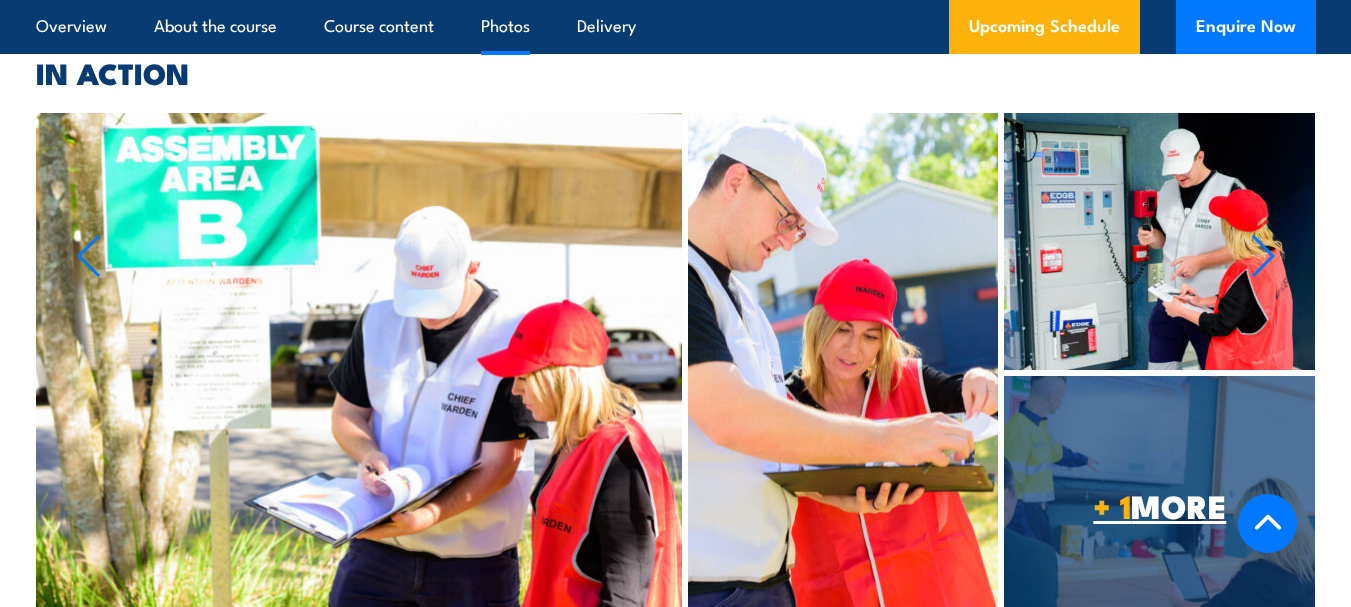 click on "+ 1  MORE" at bounding box center (1159, 505) 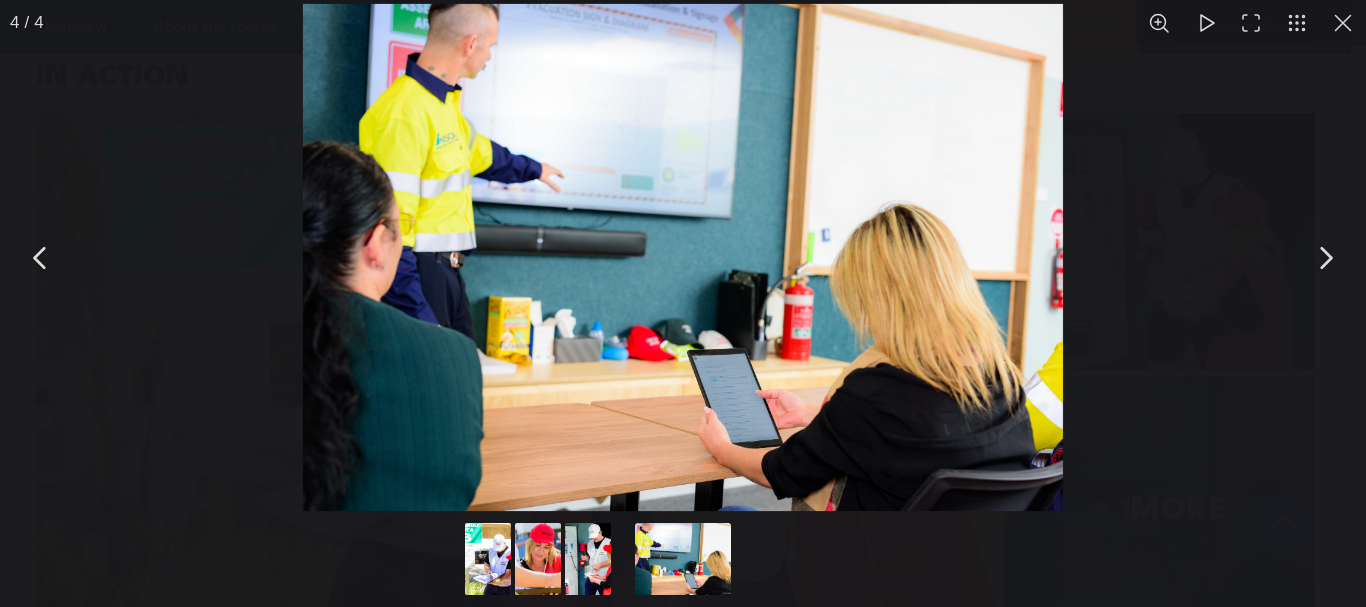 click at bounding box center (588, 559) 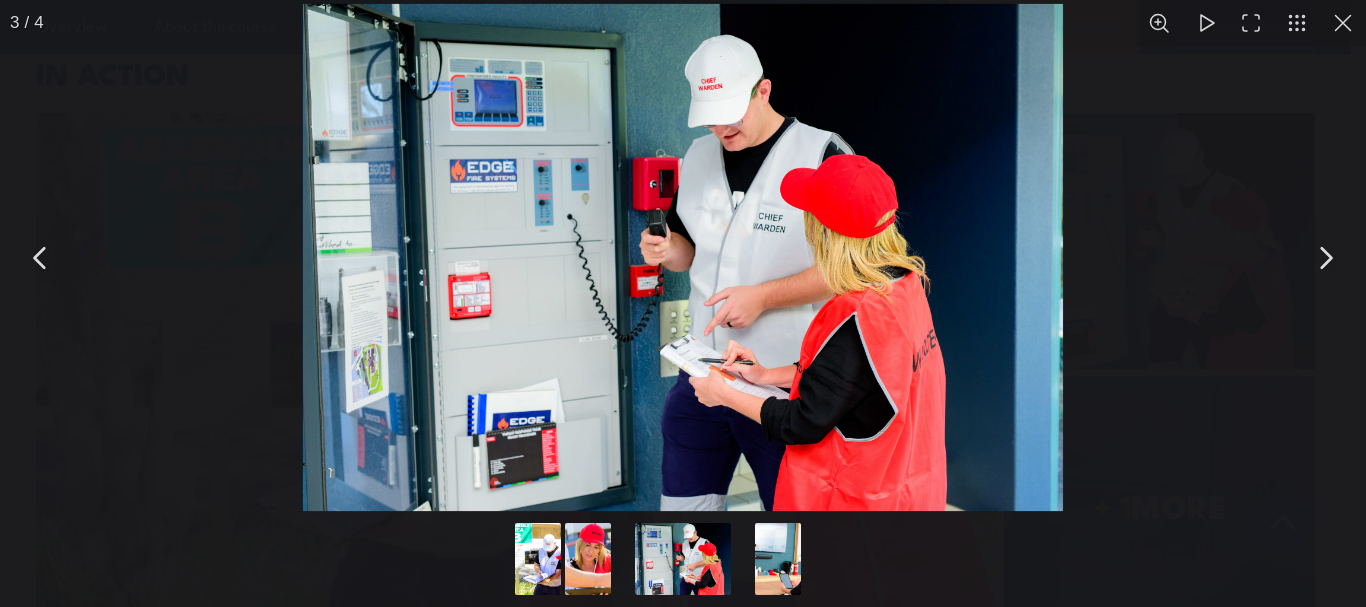 click at bounding box center (588, 559) 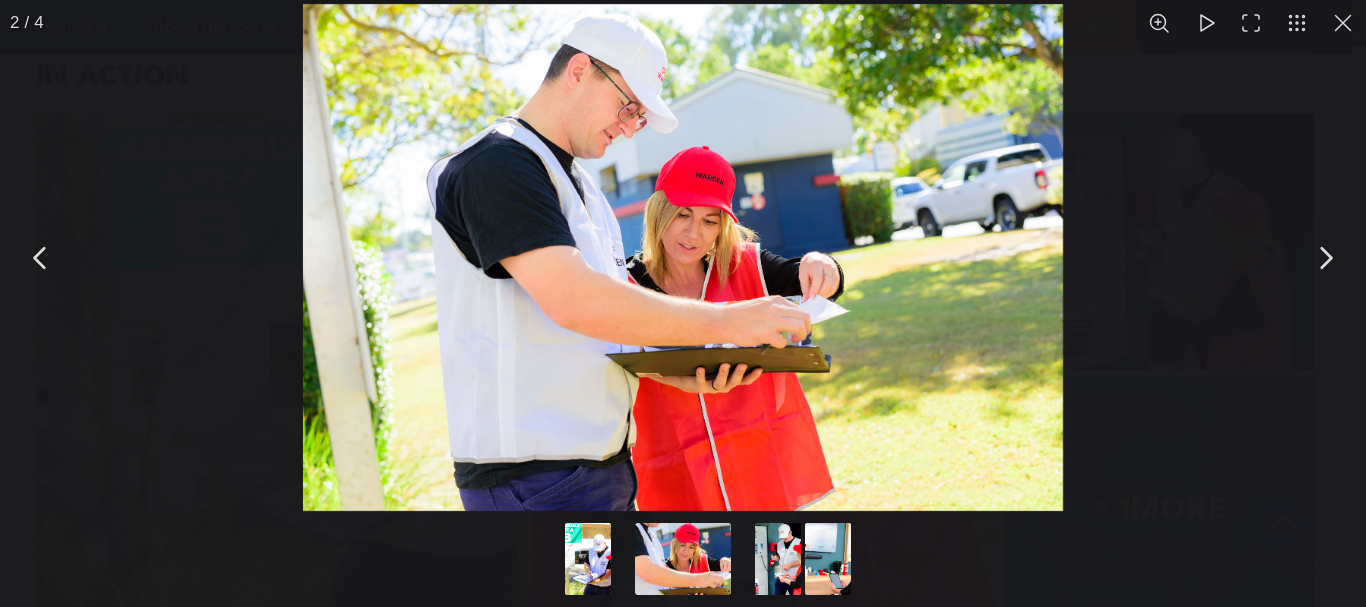 click at bounding box center [588, 559] 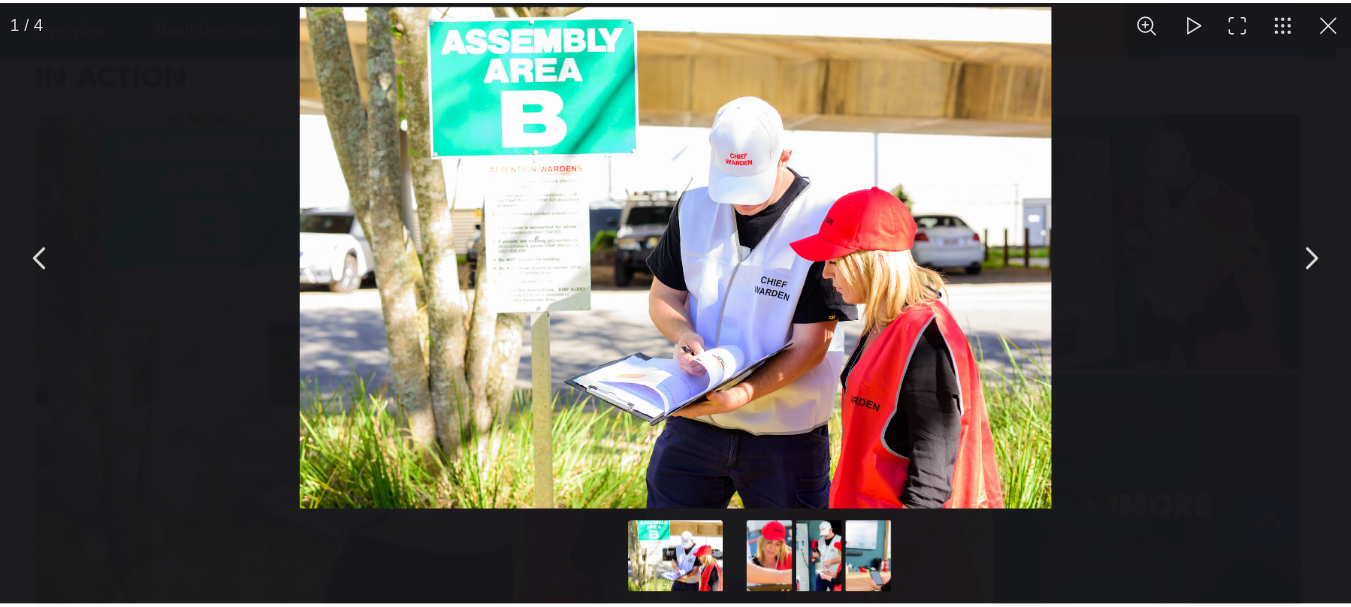scroll, scrollTop: 5974, scrollLeft: 0, axis: vertical 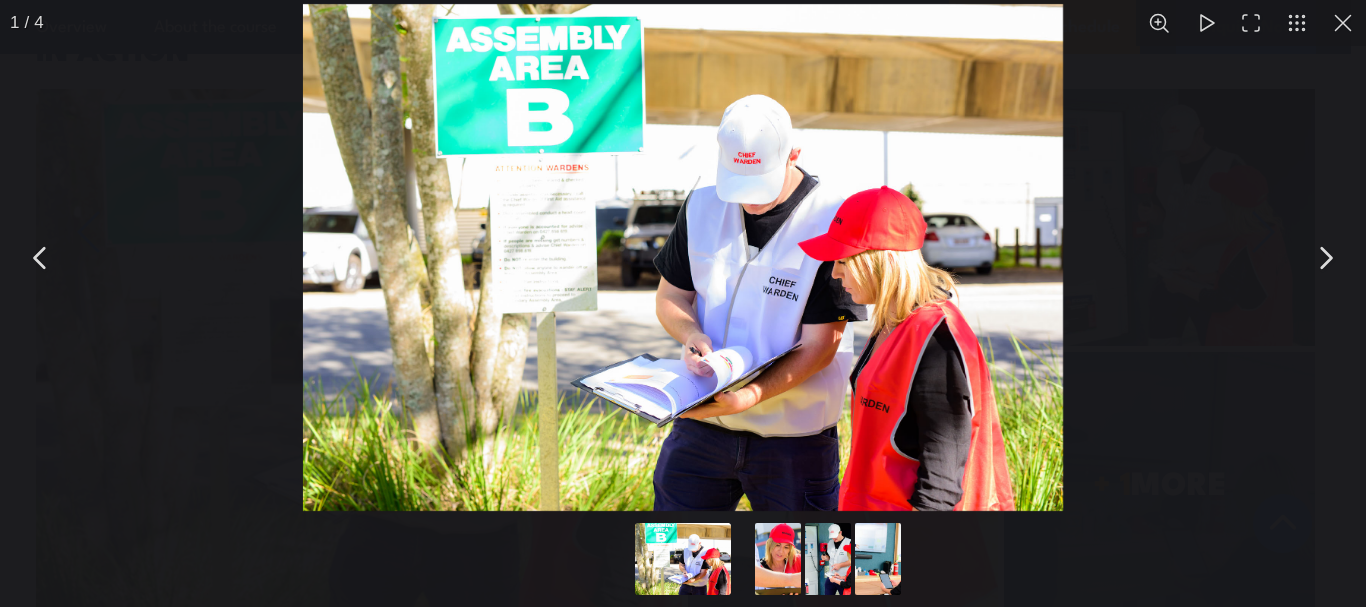 click at bounding box center (41, 258) 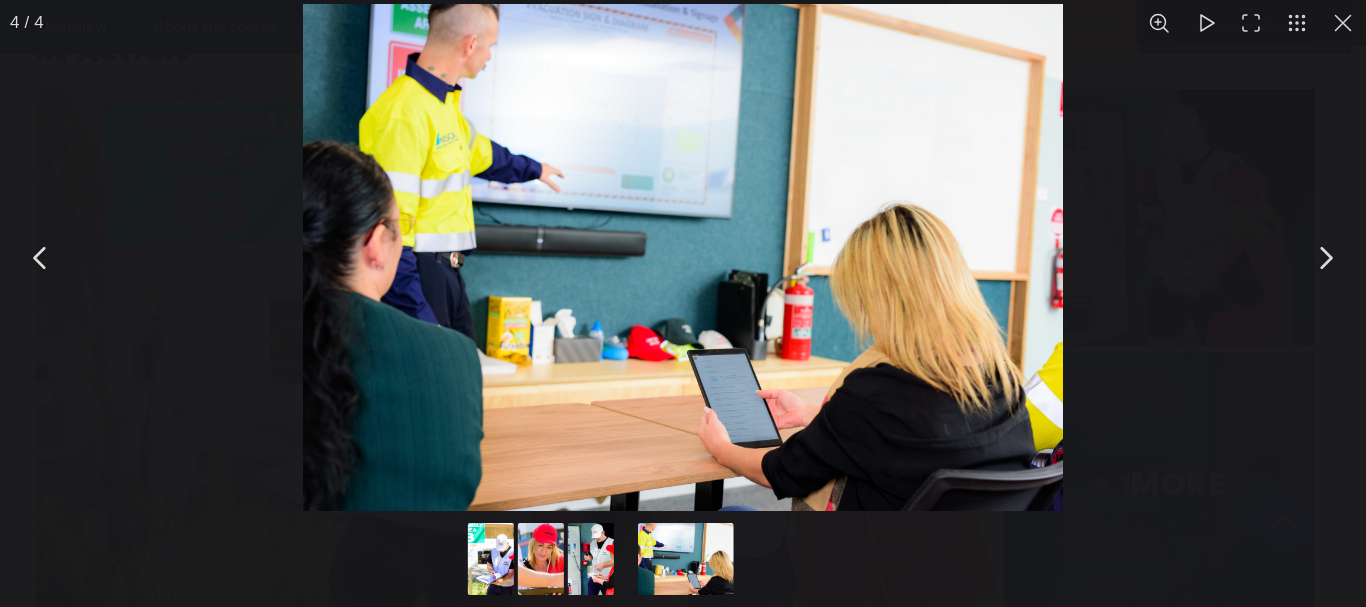 click at bounding box center (41, 258) 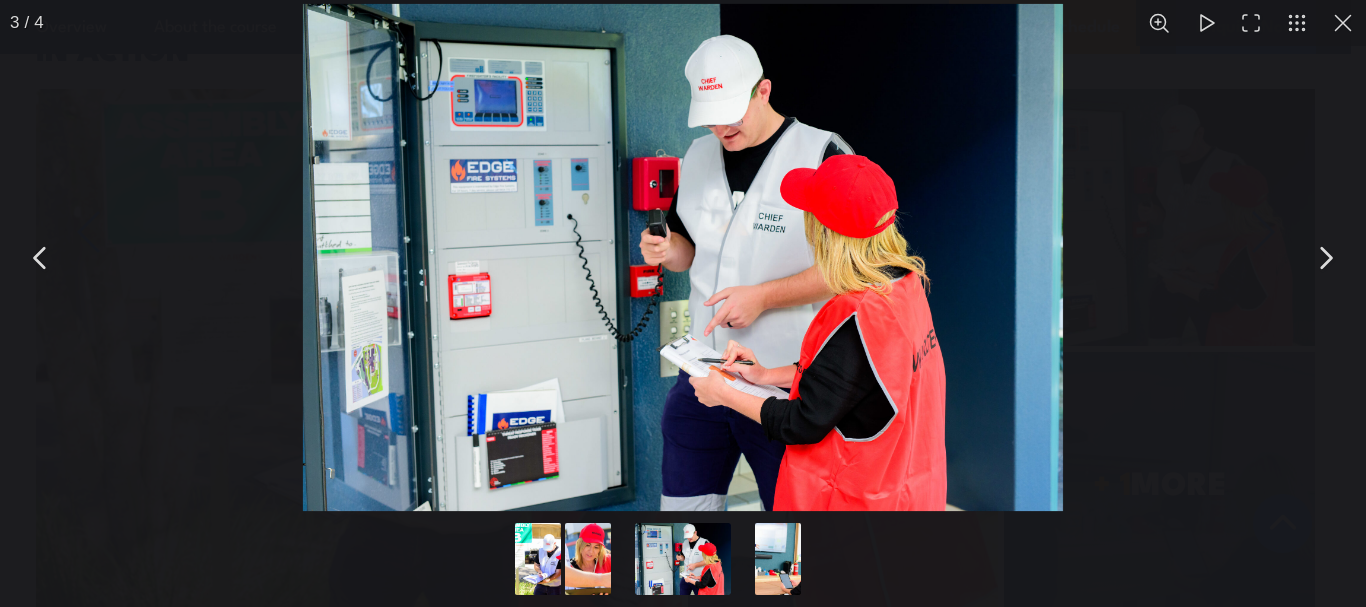 drag, startPoint x: 39, startPoint y: 257, endPoint x: 108, endPoint y: 252, distance: 69.18092 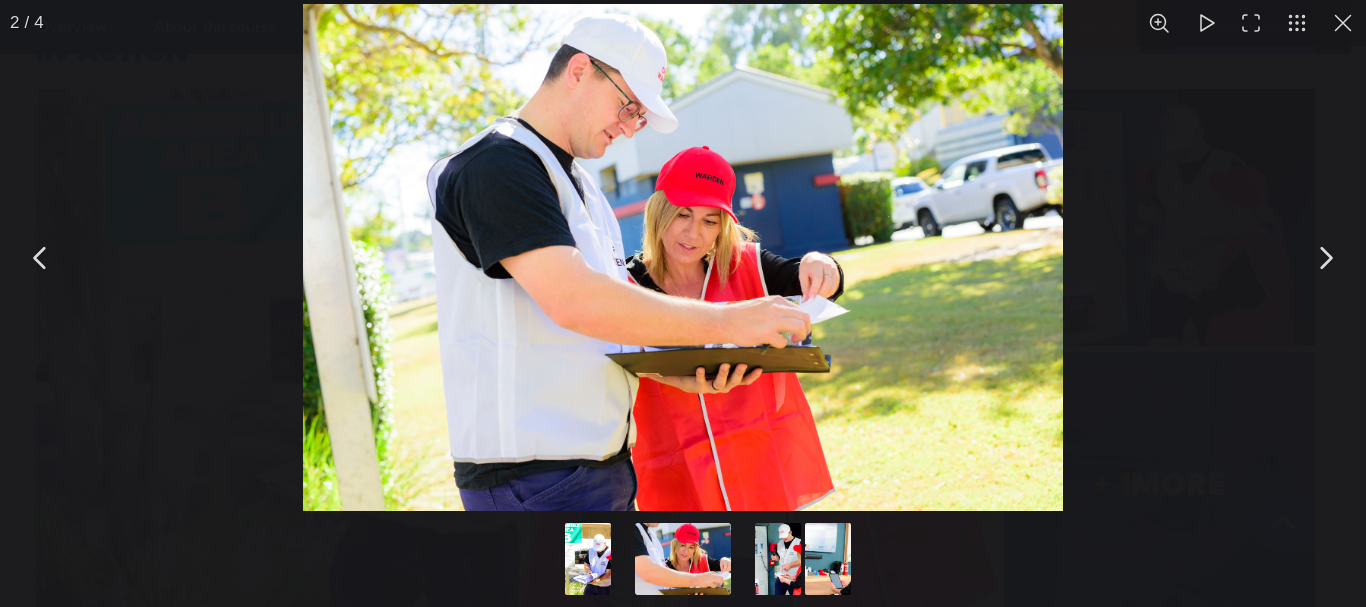click at bounding box center (1343, 23) 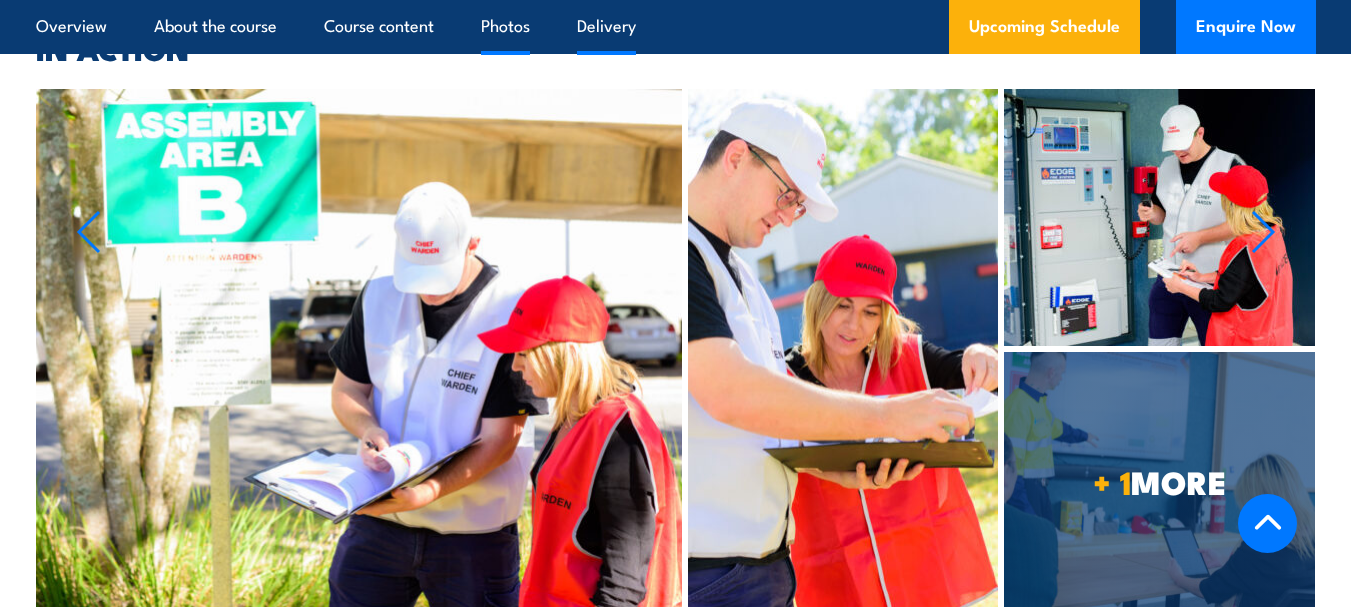 click on "Delivery" at bounding box center (606, 26) 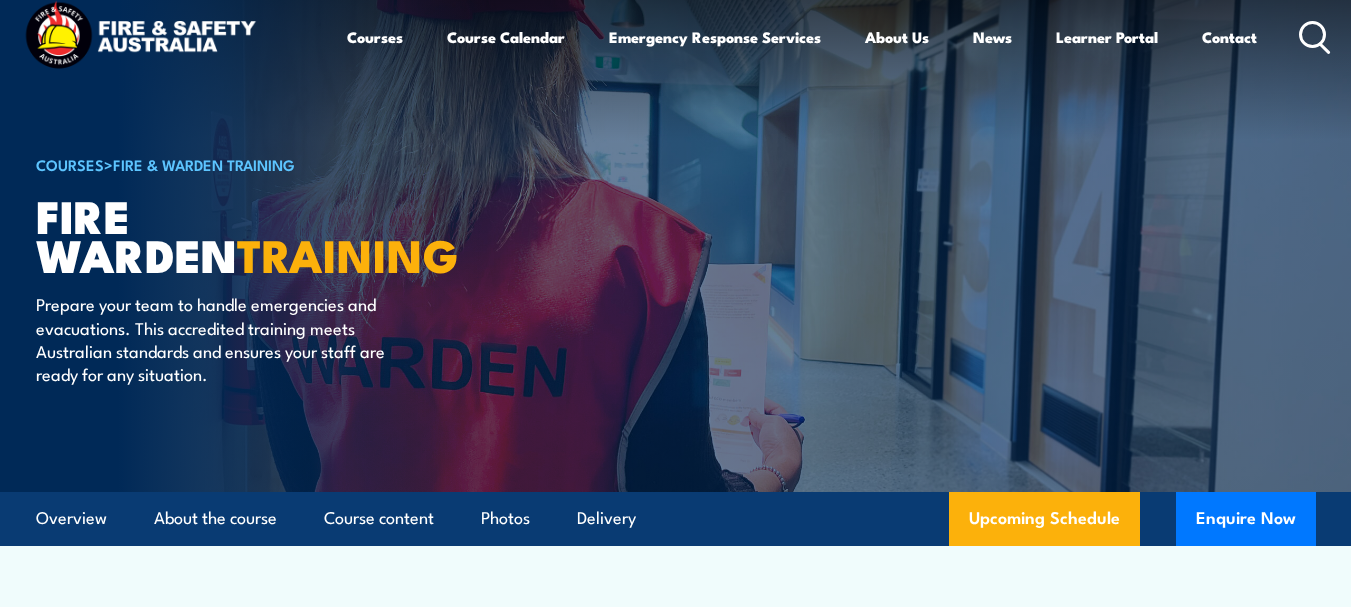 scroll, scrollTop: 0, scrollLeft: 0, axis: both 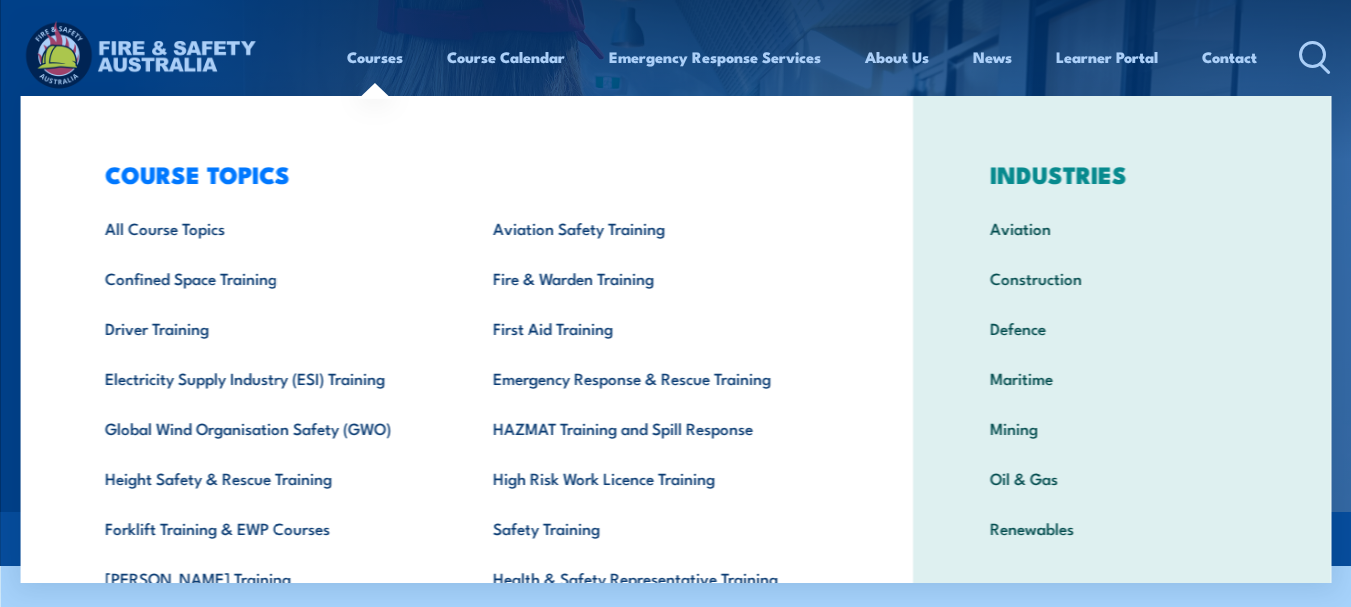 click on "Courses" at bounding box center [375, 57] 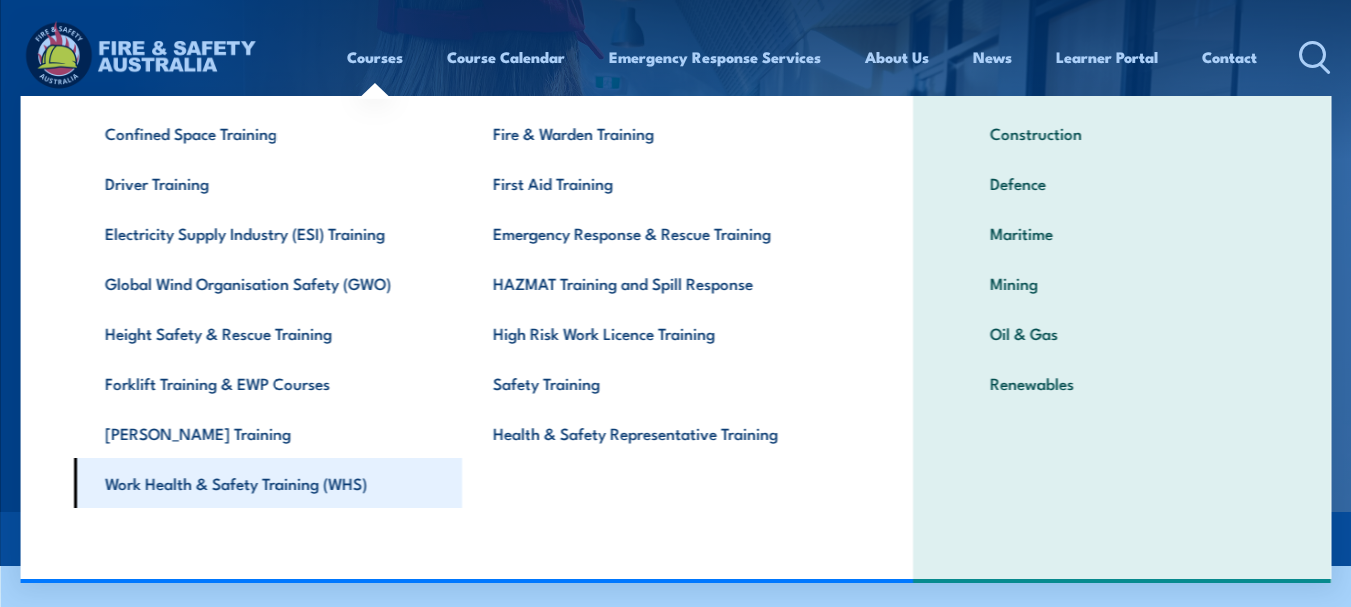 scroll, scrollTop: 45, scrollLeft: 0, axis: vertical 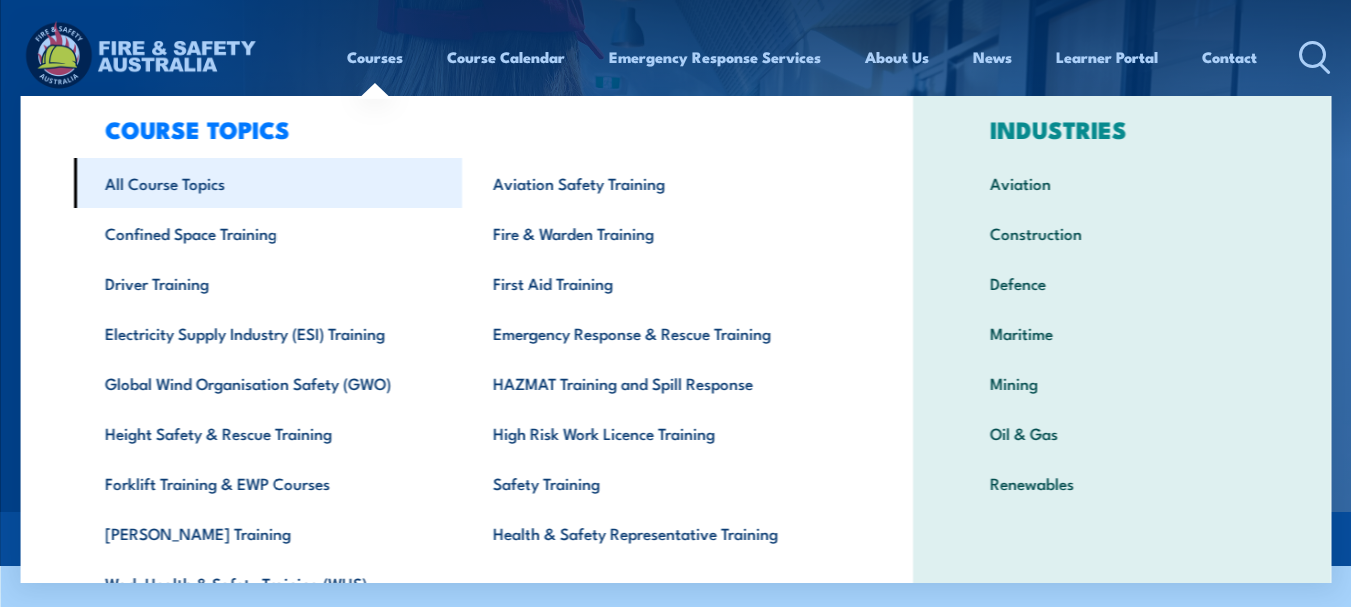 click on "All Course Topics" at bounding box center (267, 183) 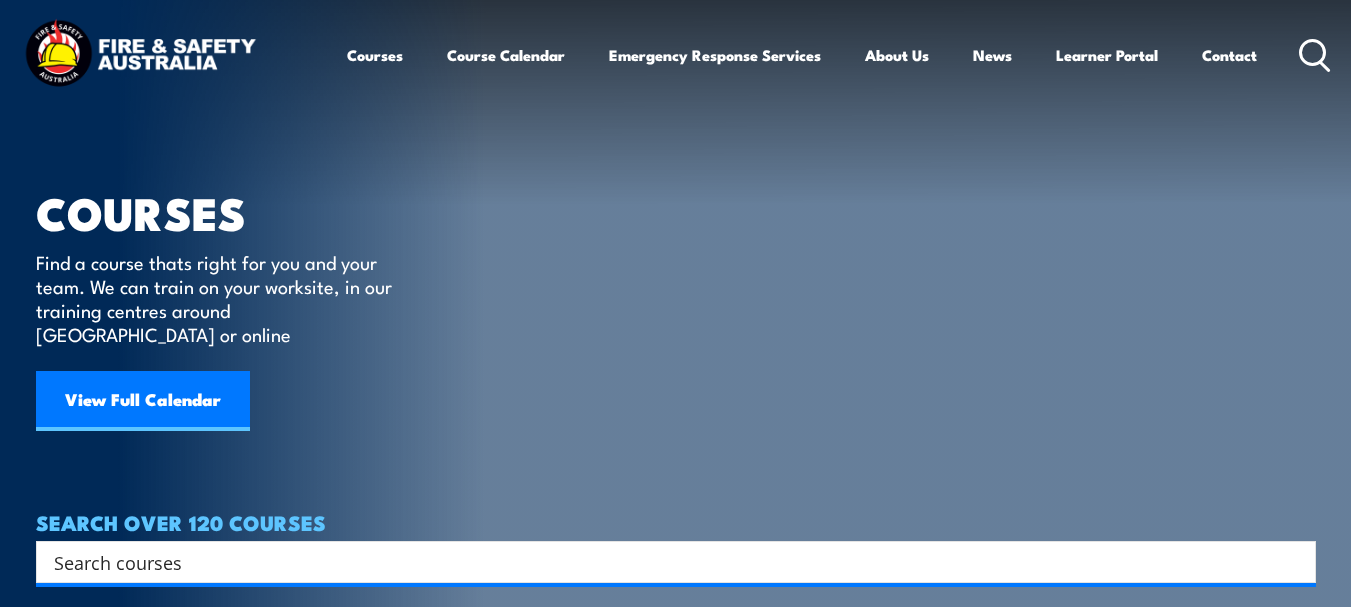 scroll, scrollTop: 0, scrollLeft: 0, axis: both 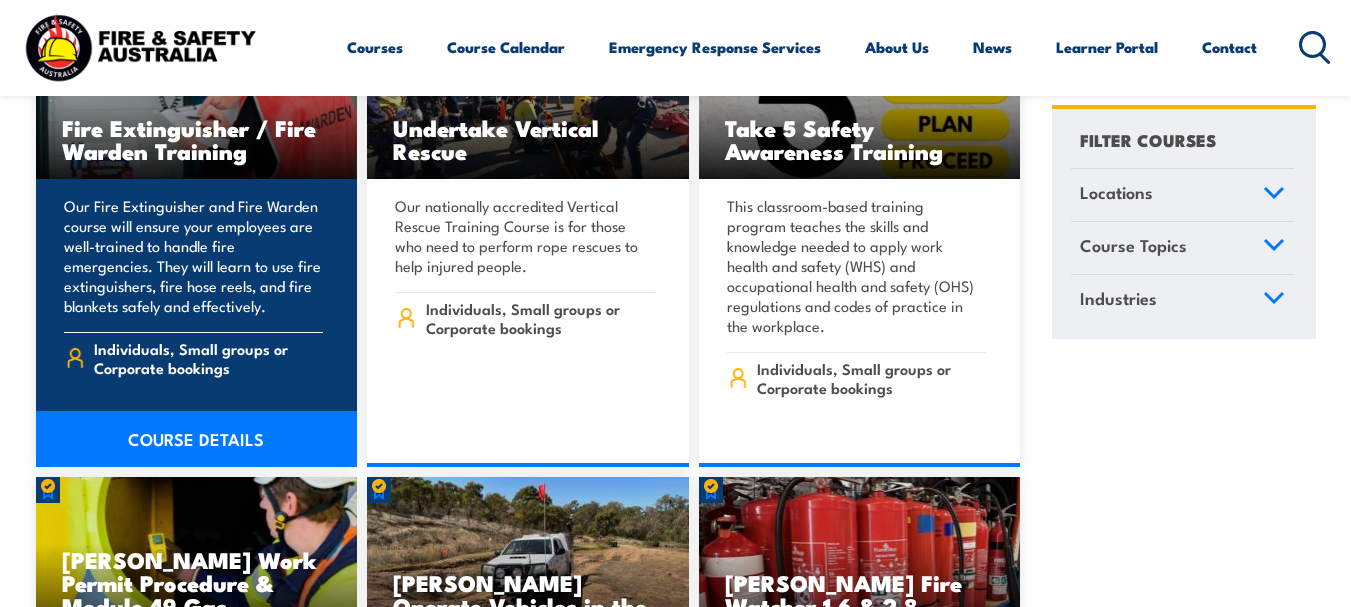 click on "COURSE DETAILS" at bounding box center [197, 439] 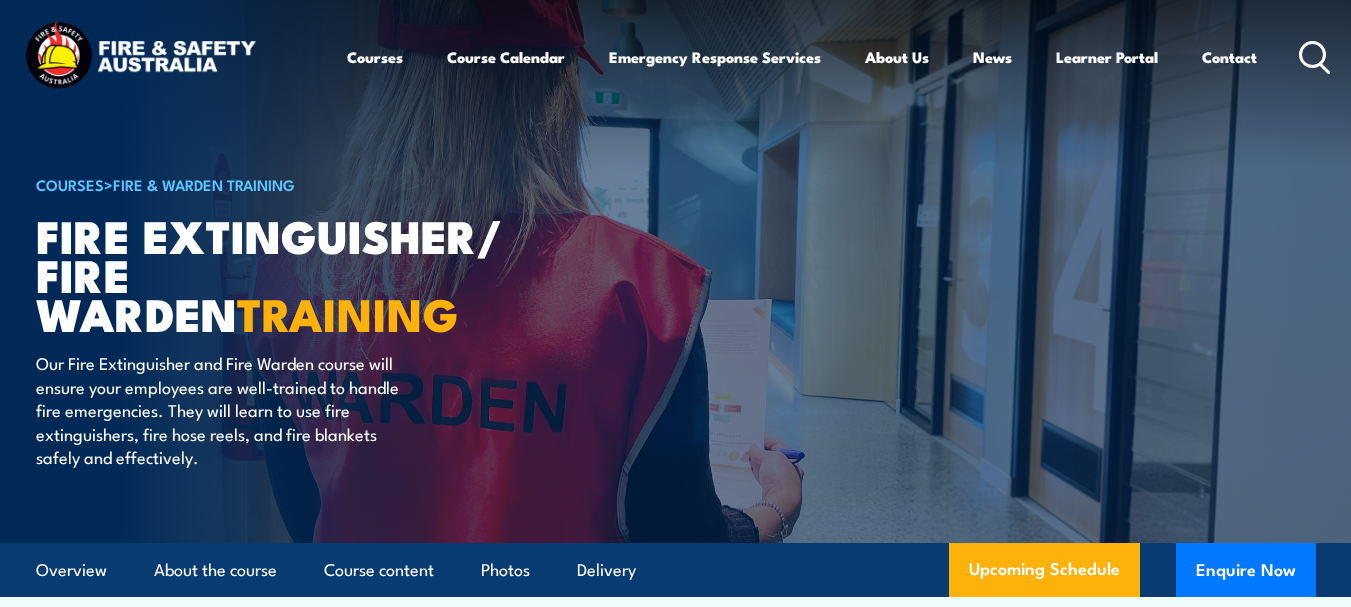 scroll, scrollTop: 0, scrollLeft: 0, axis: both 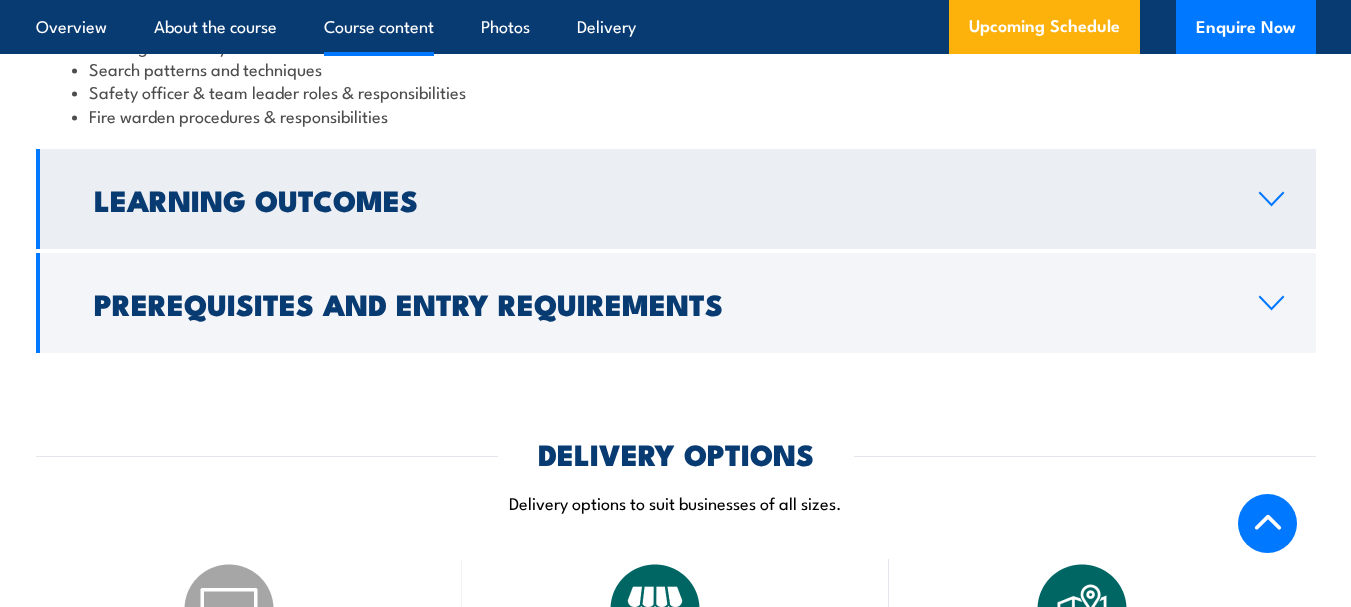 click 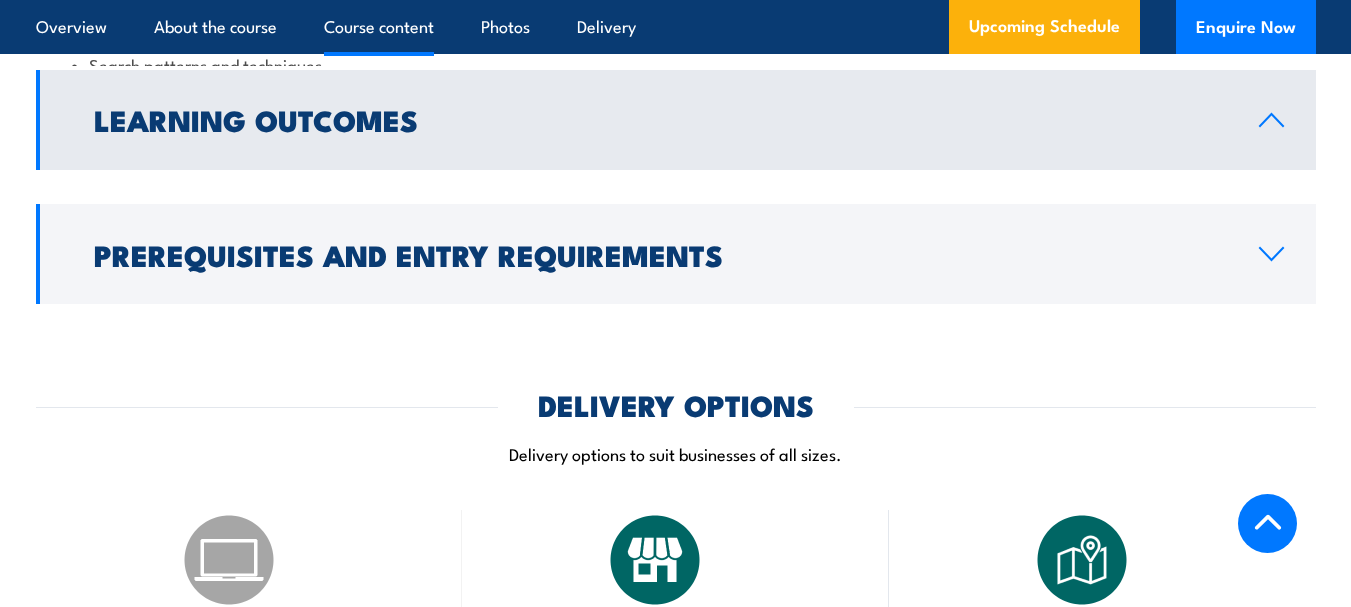 scroll, scrollTop: 1839, scrollLeft: 0, axis: vertical 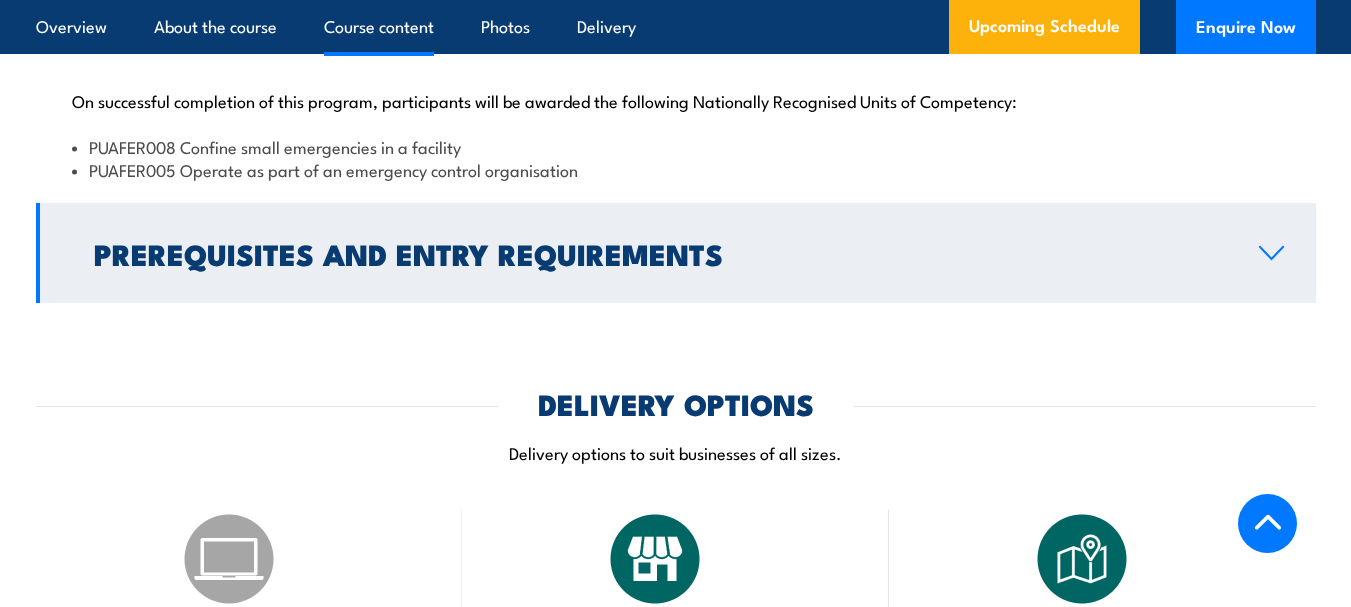 click 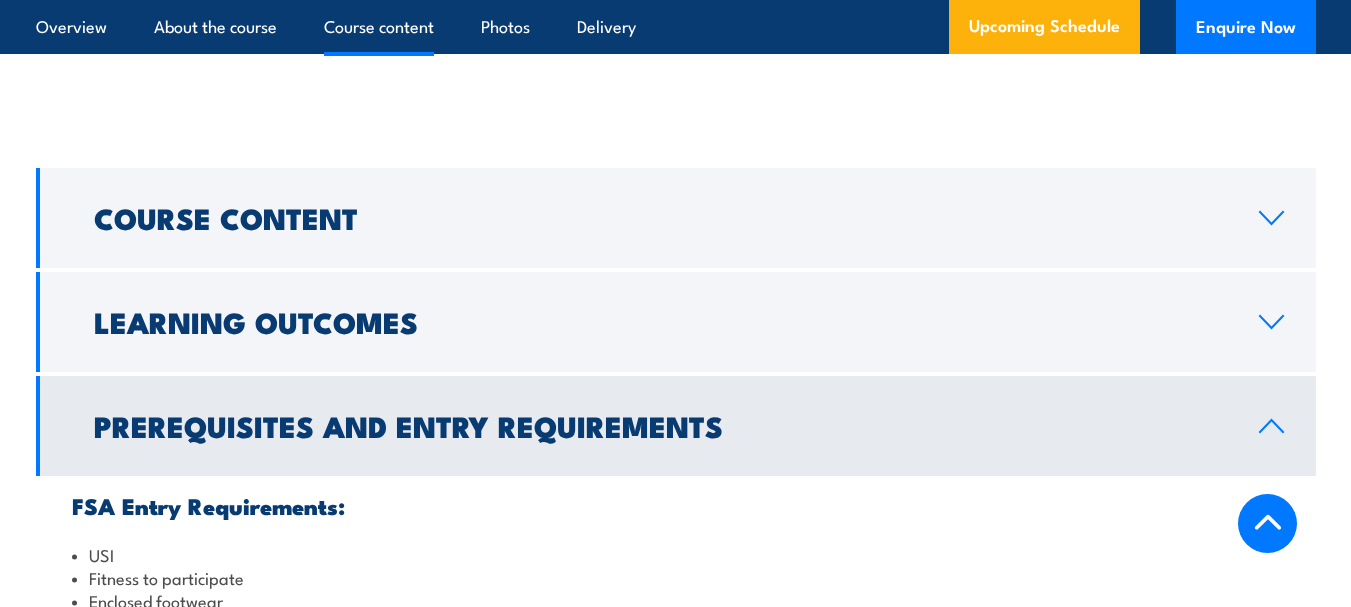 scroll, scrollTop: 1539, scrollLeft: 0, axis: vertical 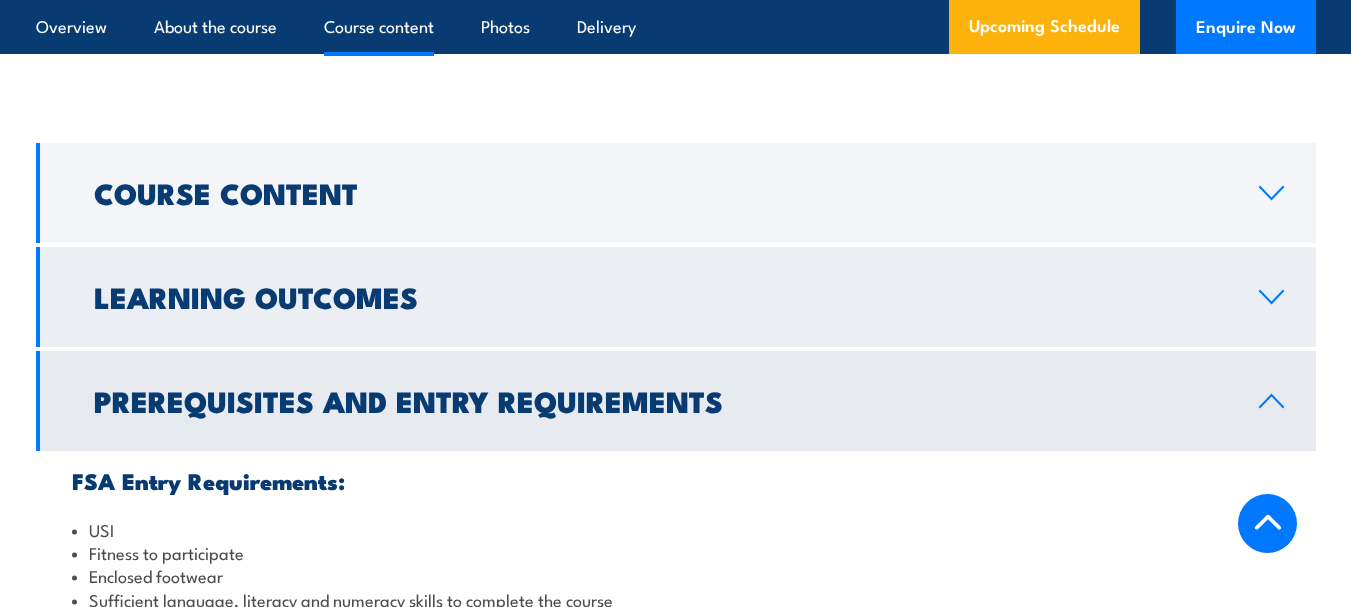 click 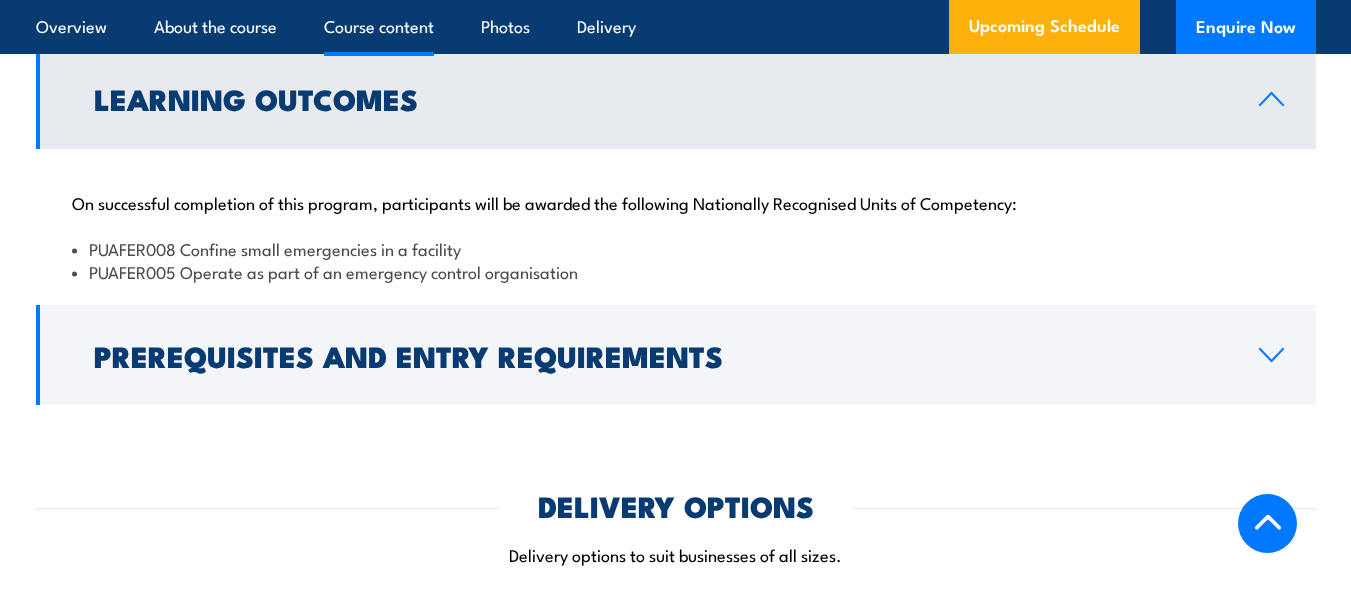 scroll, scrollTop: 1739, scrollLeft: 0, axis: vertical 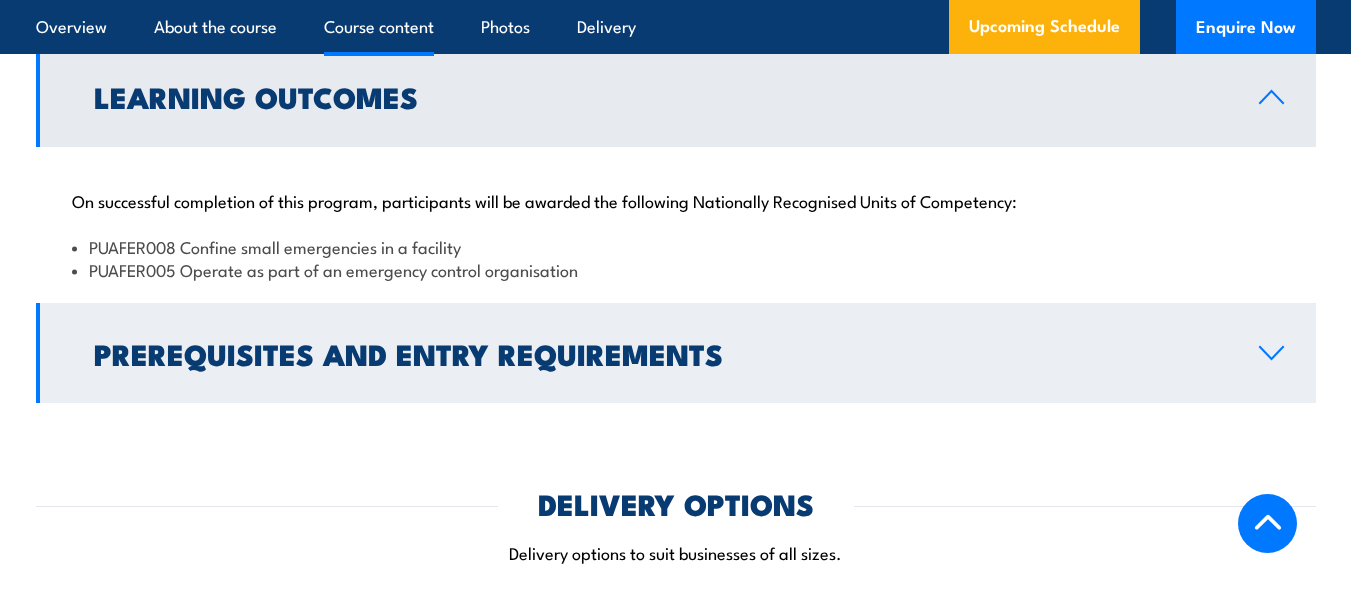 click 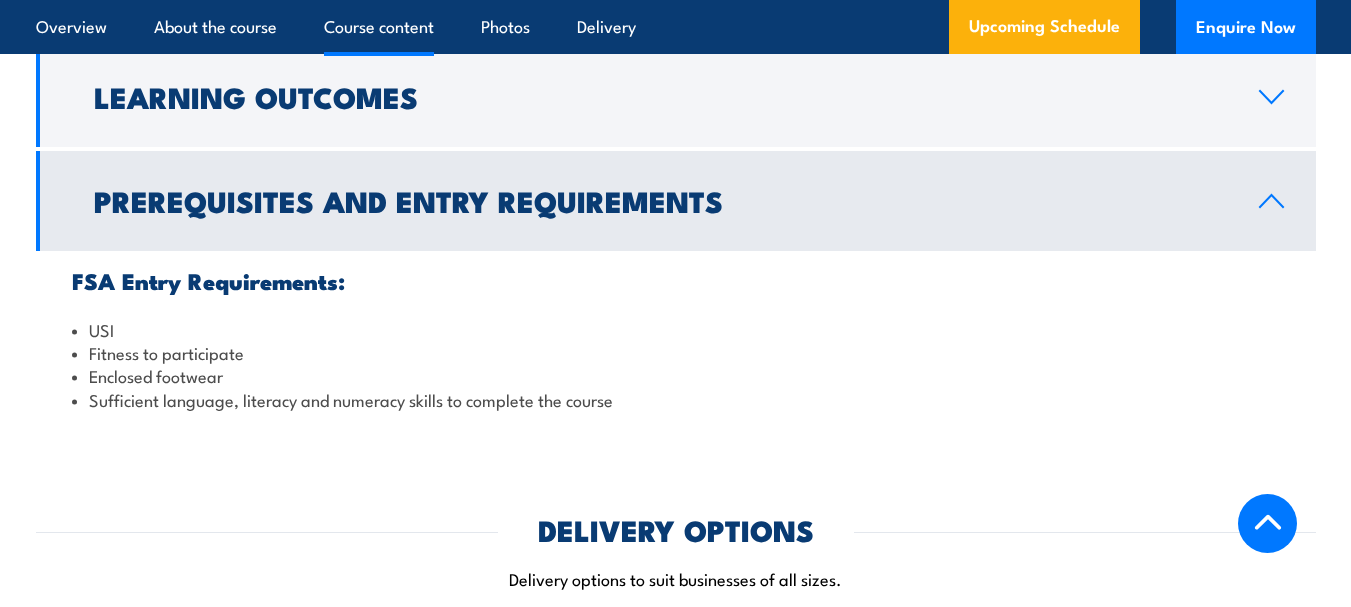 click 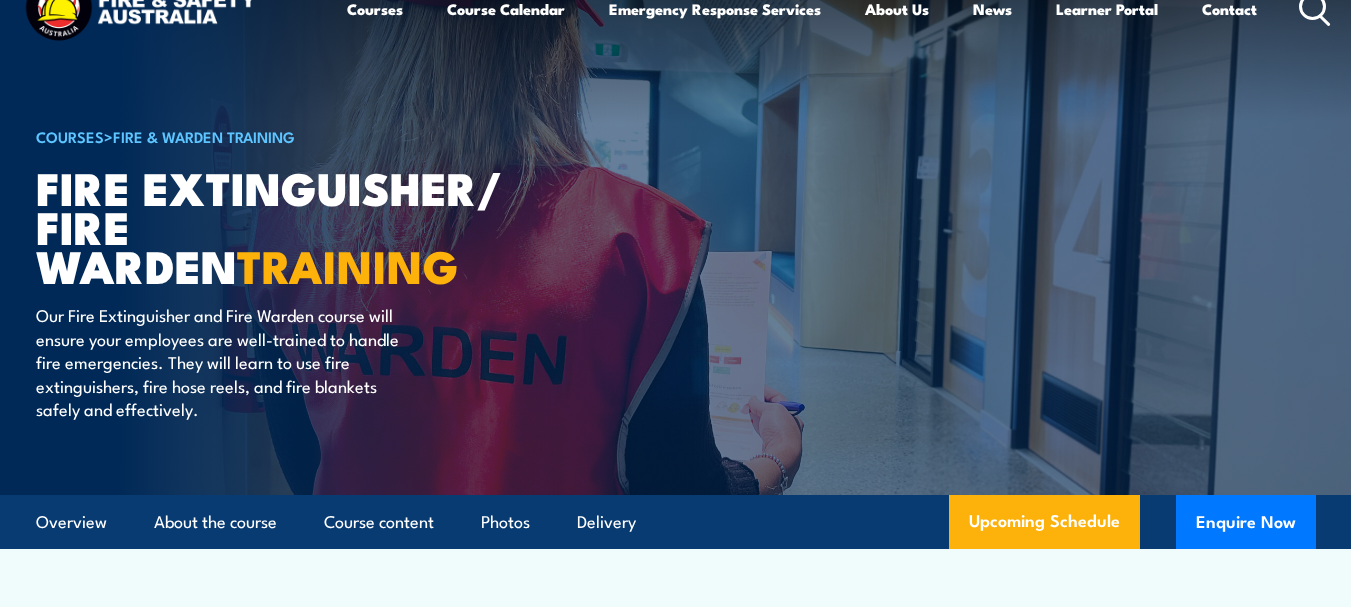scroll, scrollTop: 0, scrollLeft: 0, axis: both 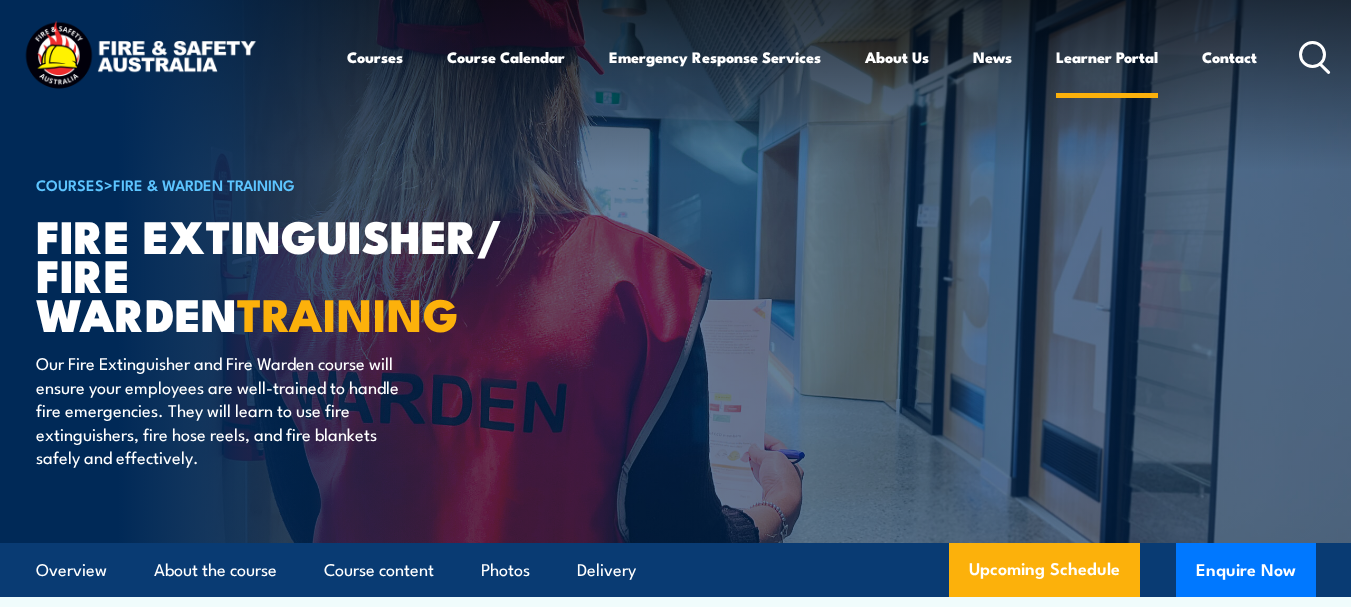 click on "Learner Portal" at bounding box center (1107, 57) 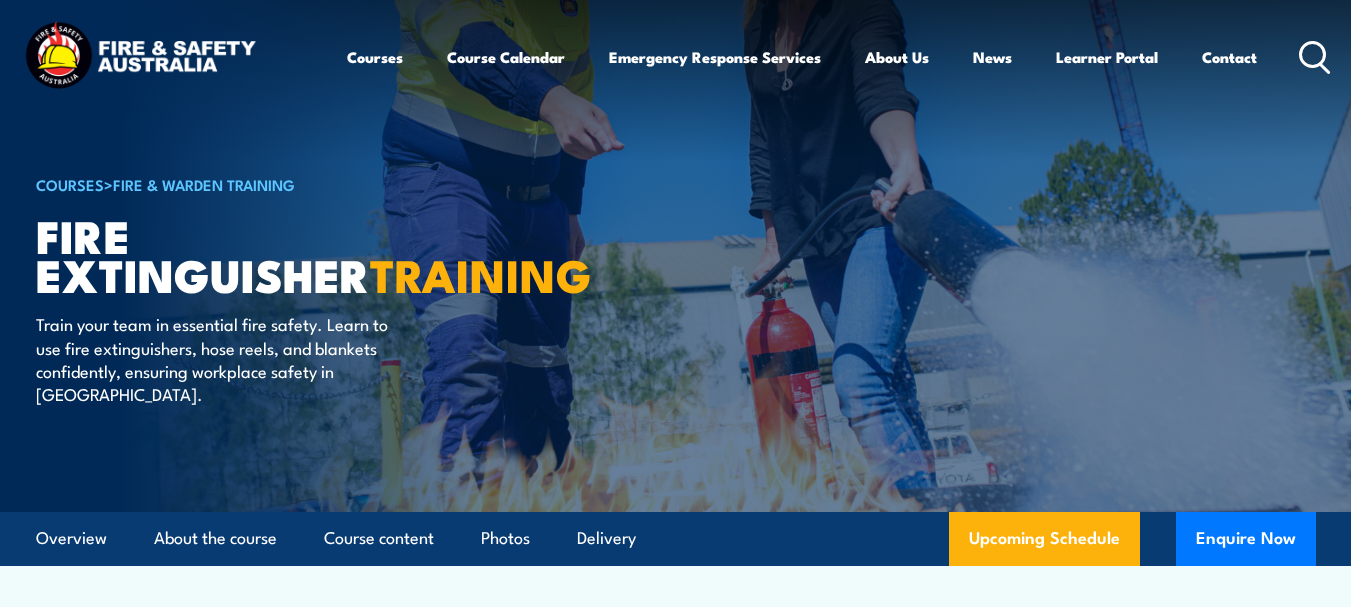 scroll, scrollTop: 0, scrollLeft: 0, axis: both 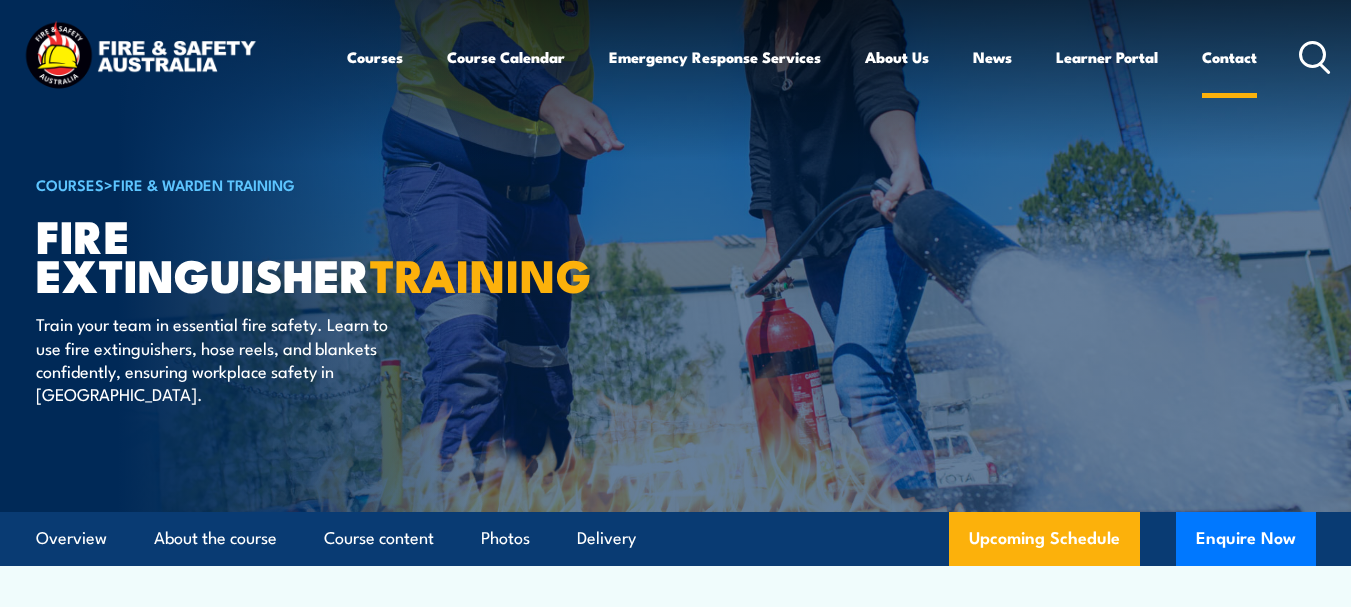 click on "Contact" at bounding box center [1229, 57] 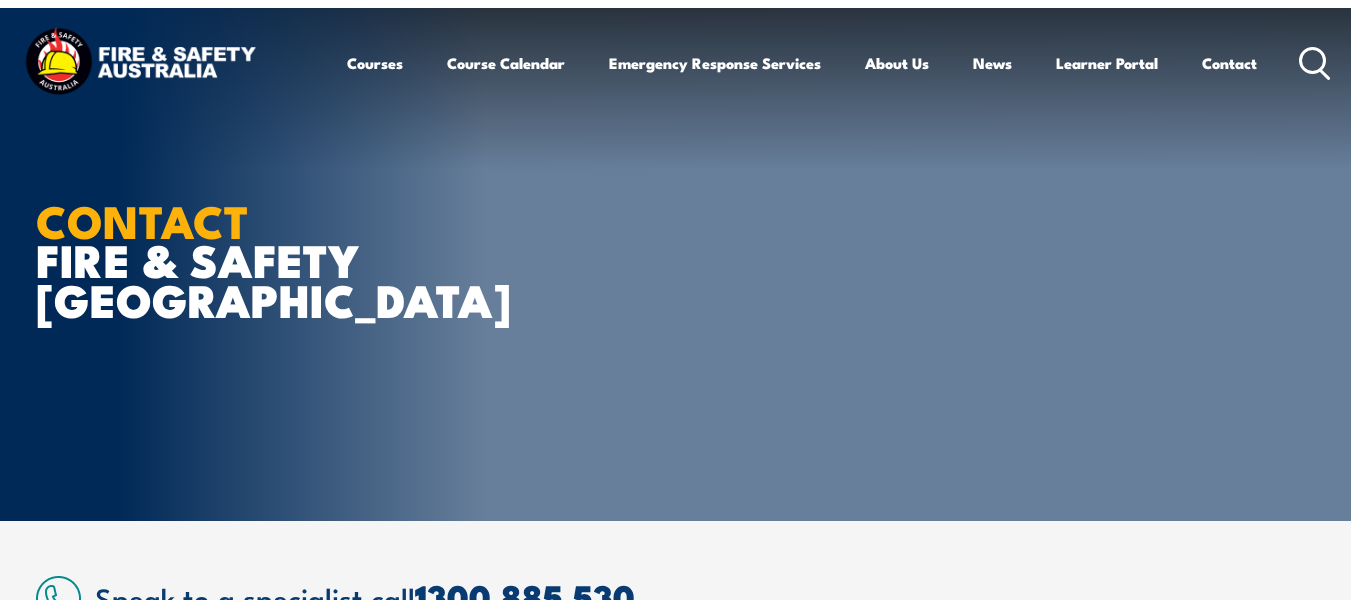 scroll, scrollTop: 0, scrollLeft: 0, axis: both 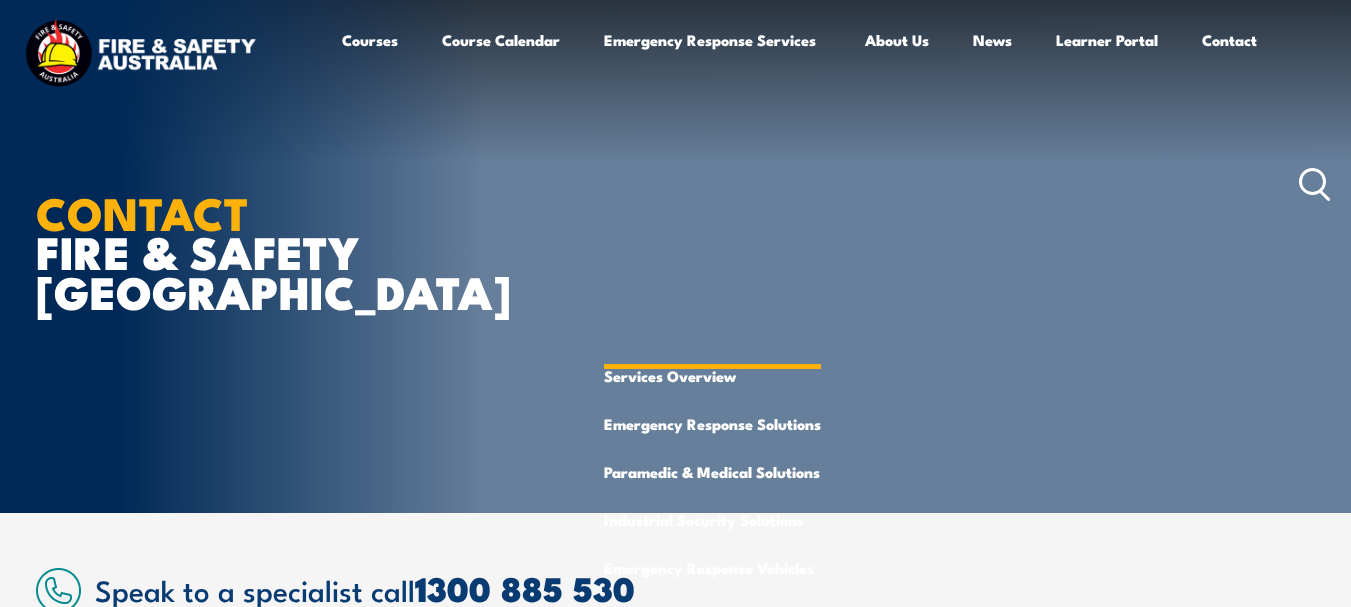 click on "Emergency Response Services" at bounding box center (712, 184) 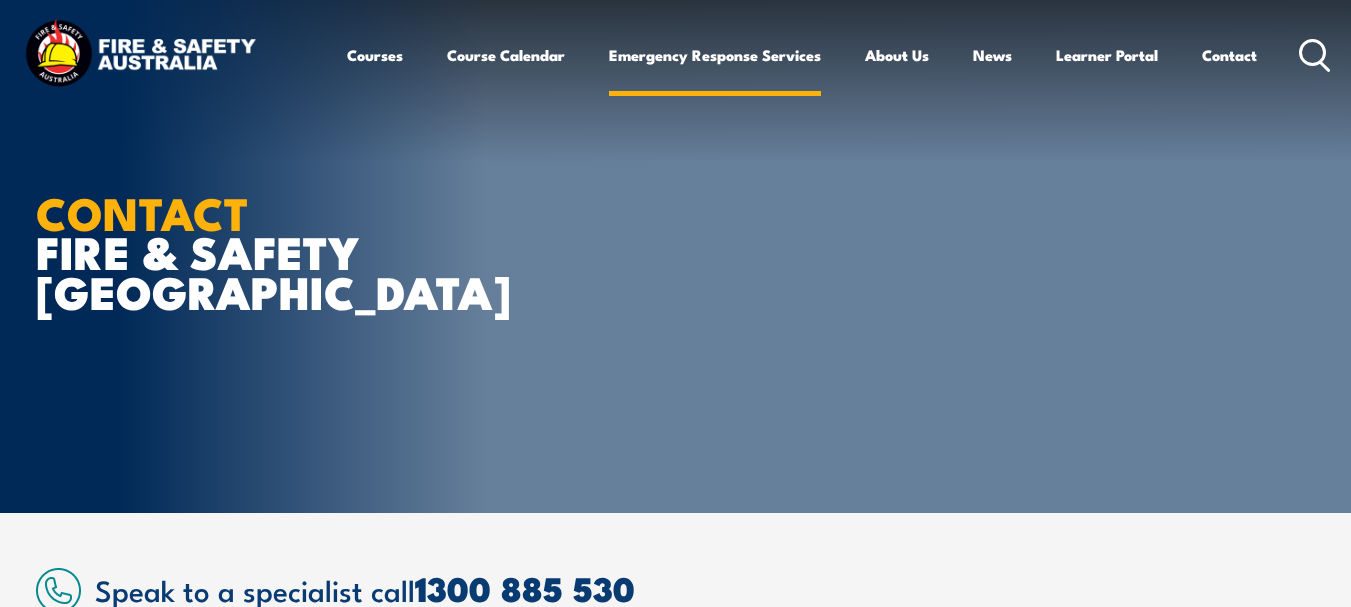 click on "Emergency Response Services" at bounding box center (715, 55) 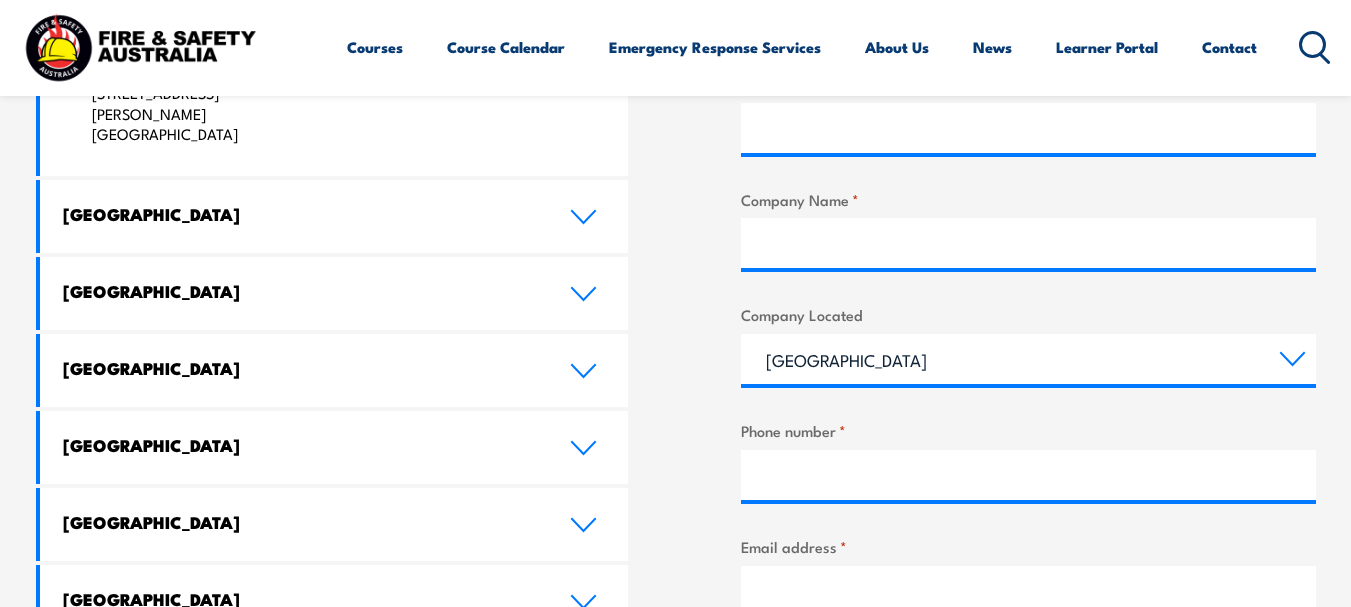 scroll, scrollTop: 1000, scrollLeft: 0, axis: vertical 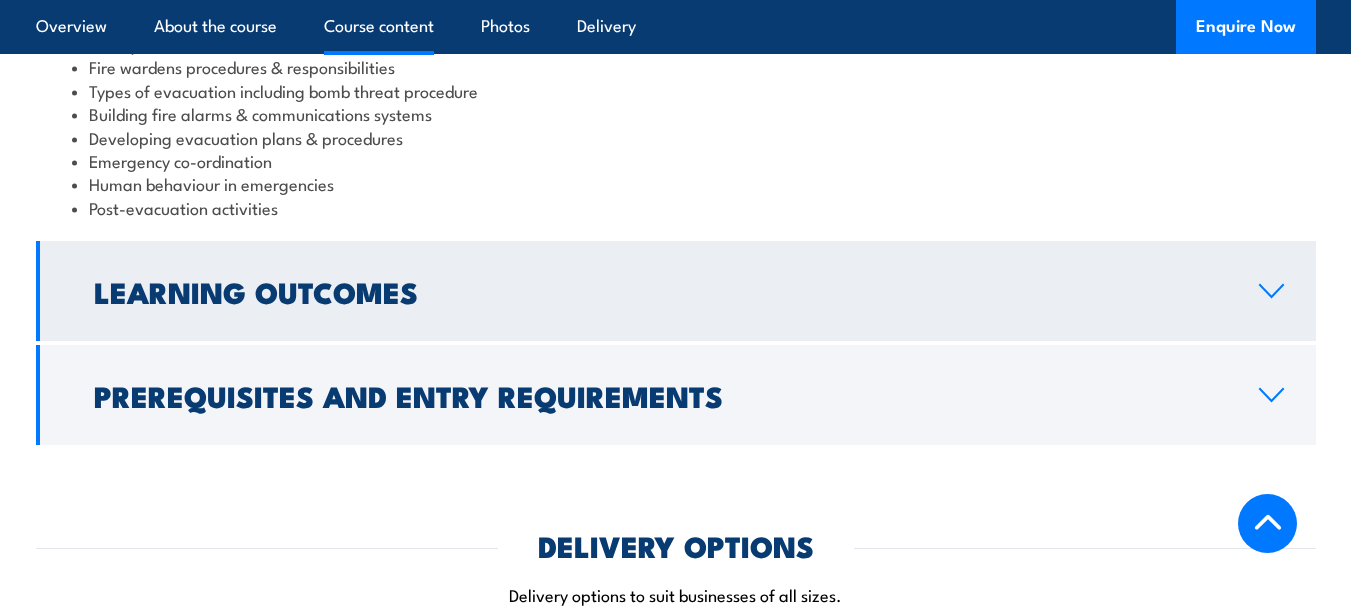 click 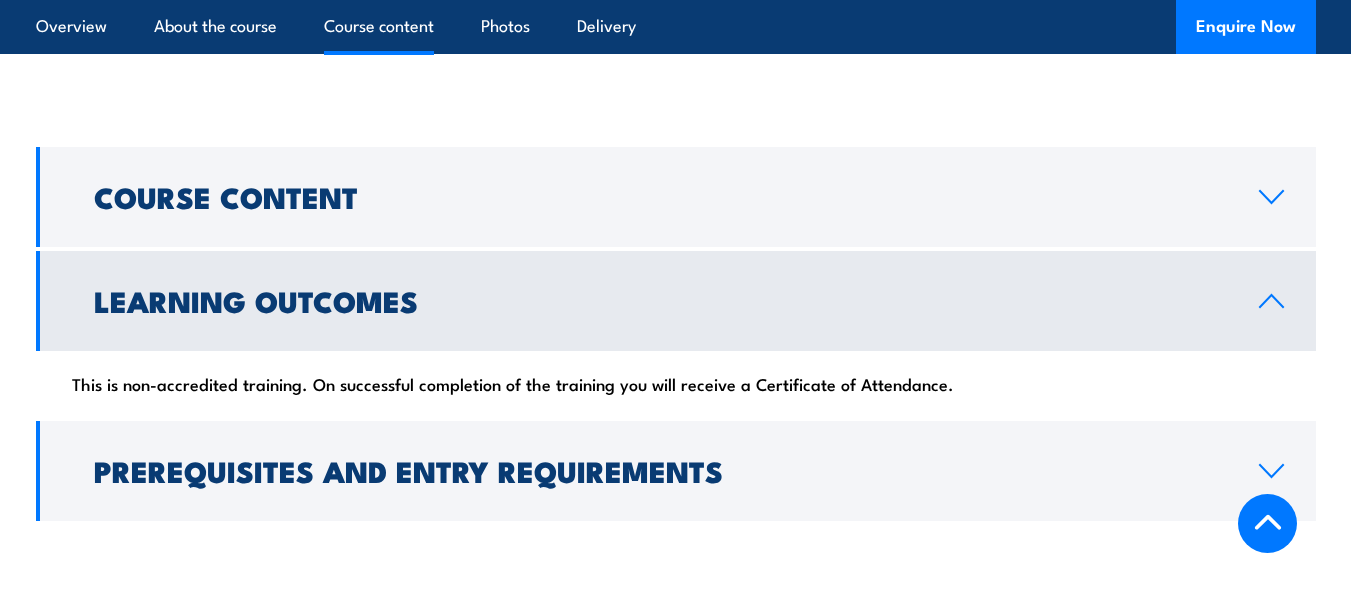 scroll, scrollTop: 1499, scrollLeft: 0, axis: vertical 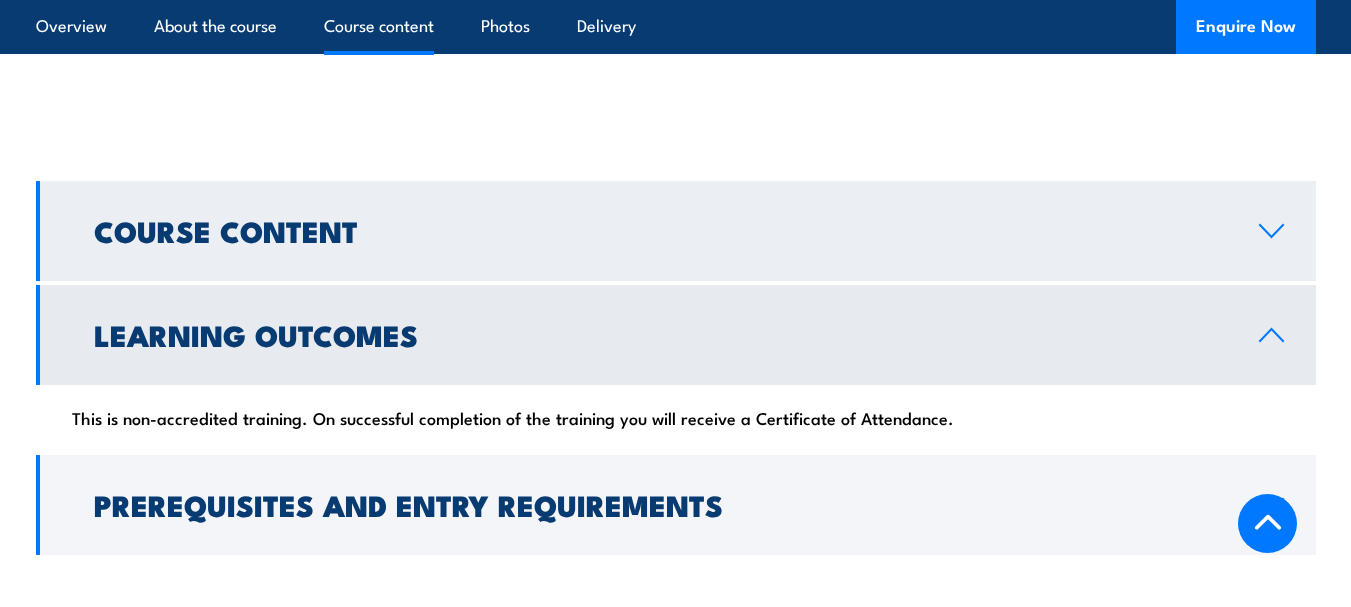 click 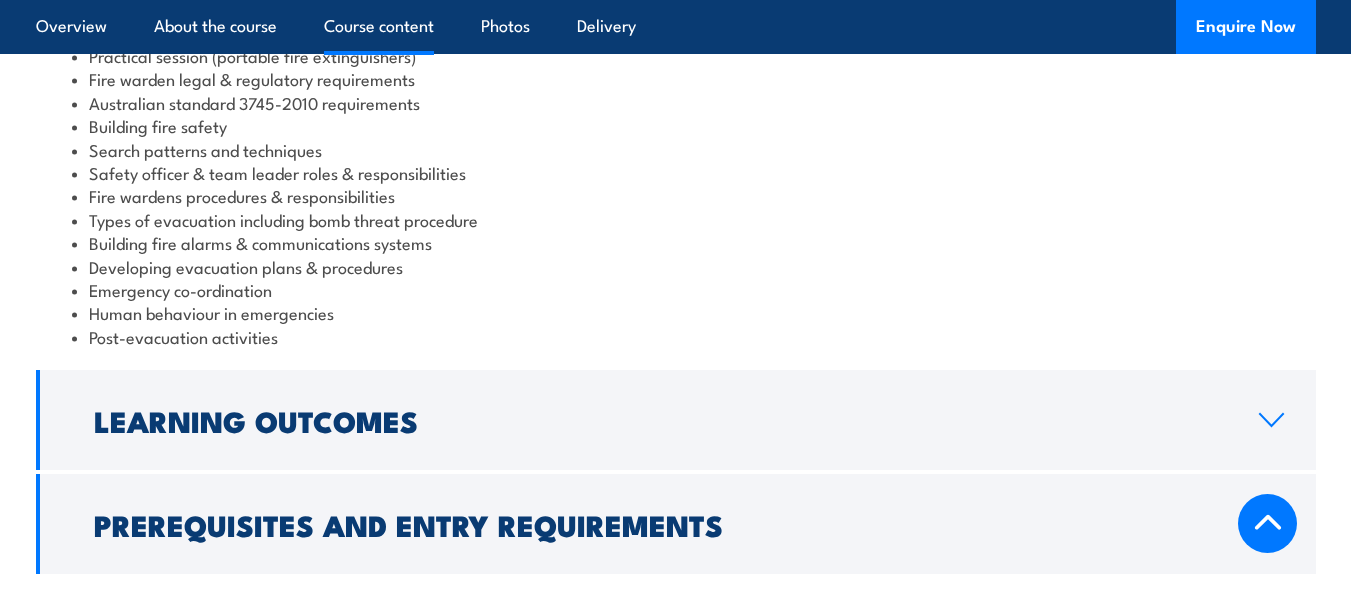scroll, scrollTop: 1899, scrollLeft: 0, axis: vertical 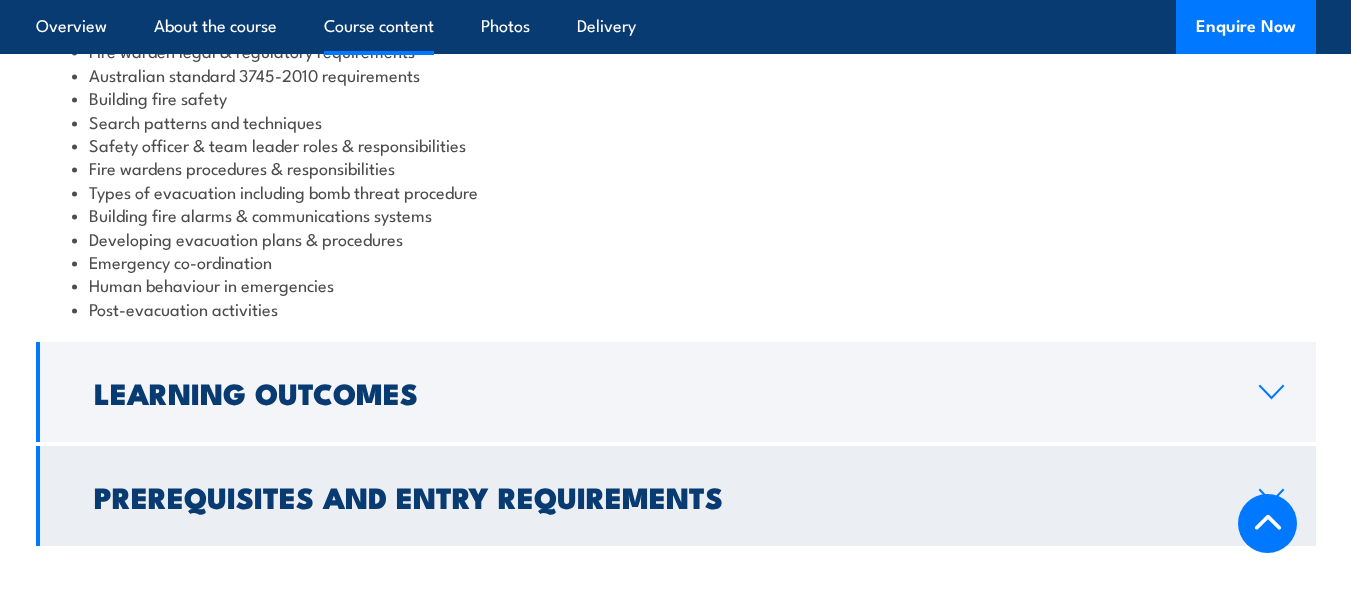 click 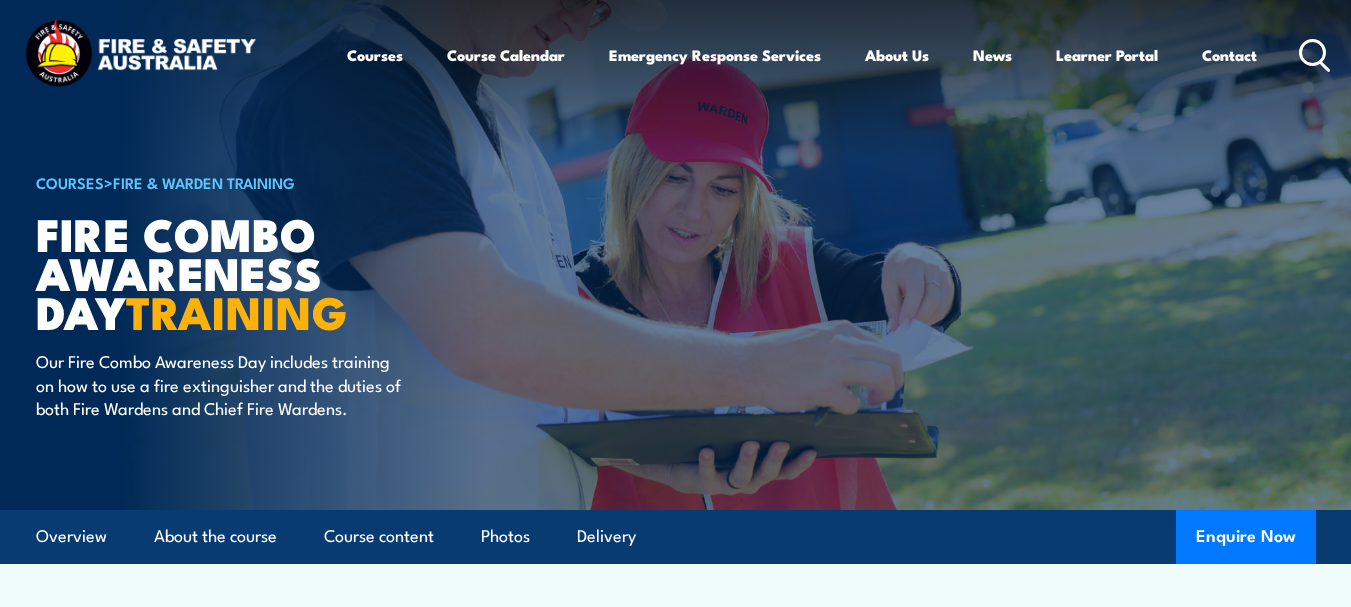 scroll, scrollTop: 0, scrollLeft: 0, axis: both 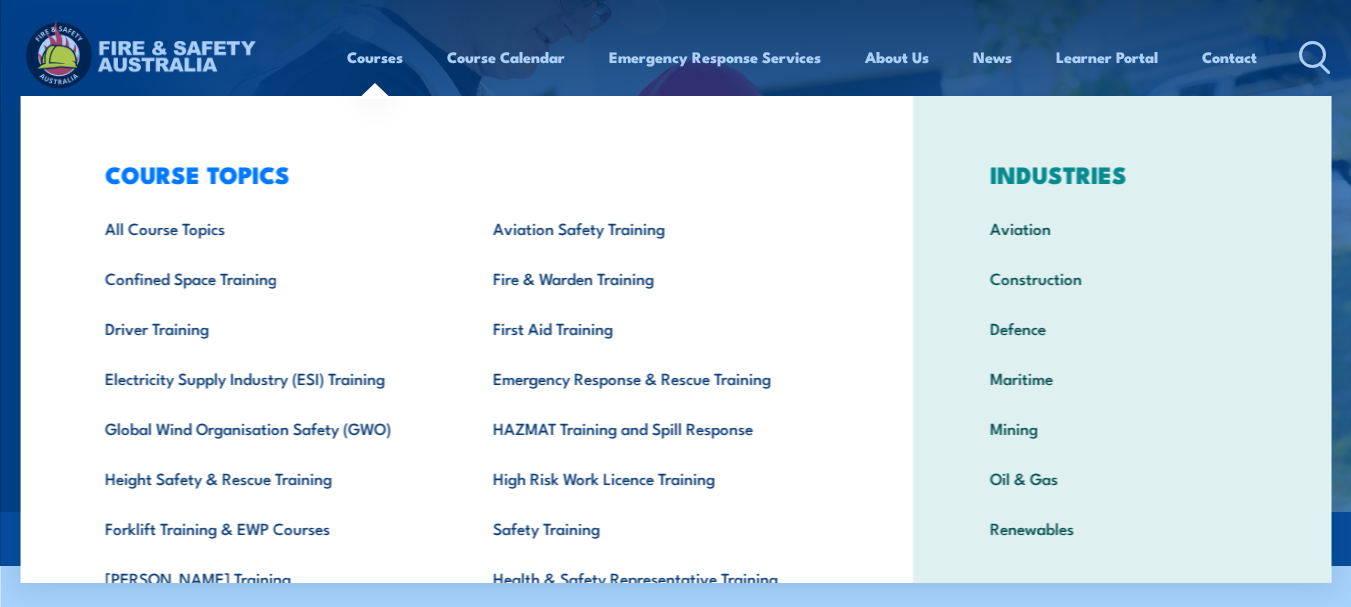 click on "Courses" at bounding box center (375, 57) 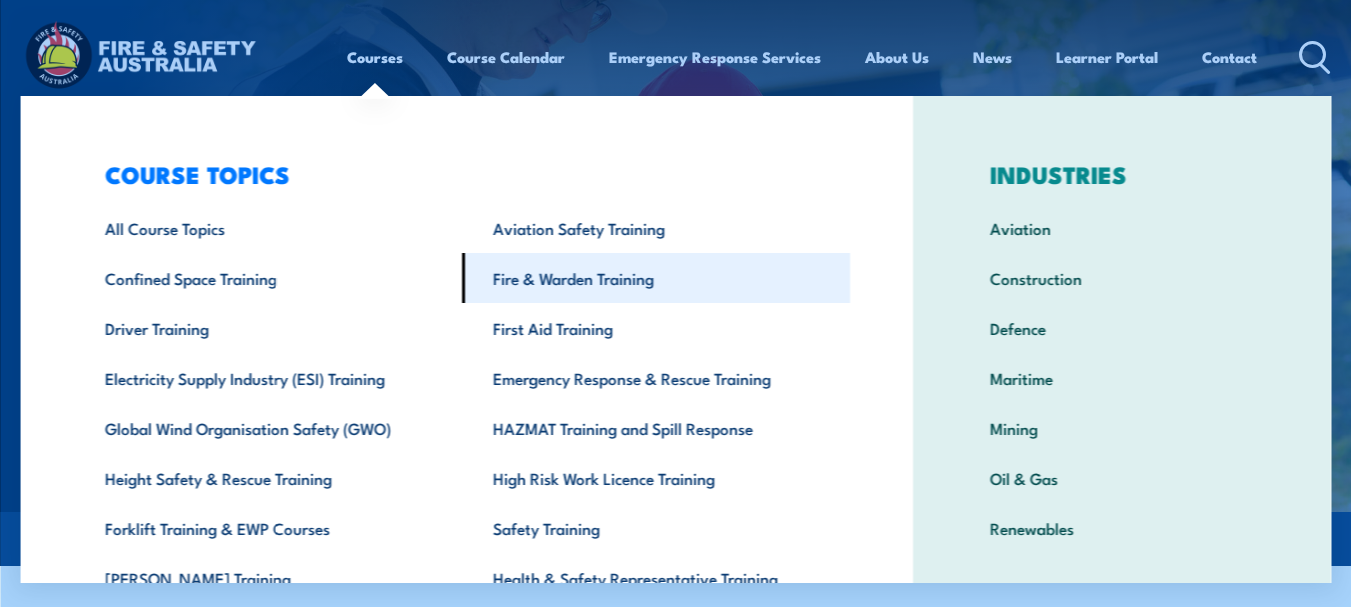 click on "Fire & Warden Training" at bounding box center (655, 278) 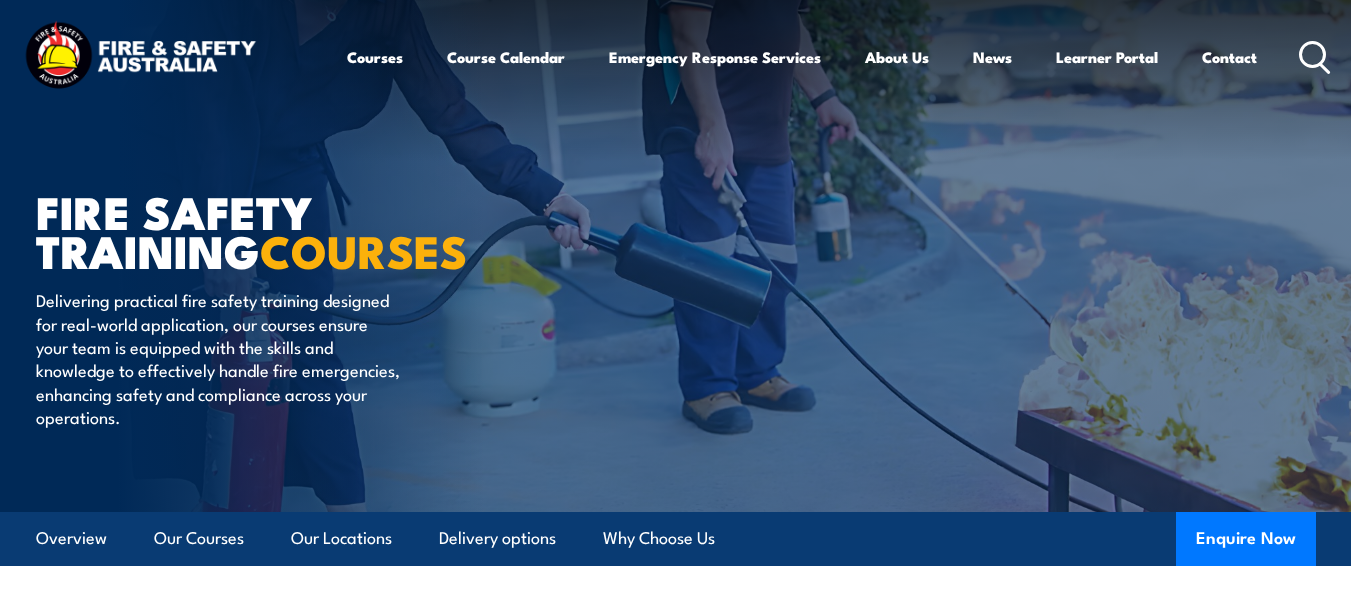 scroll, scrollTop: 0, scrollLeft: 0, axis: both 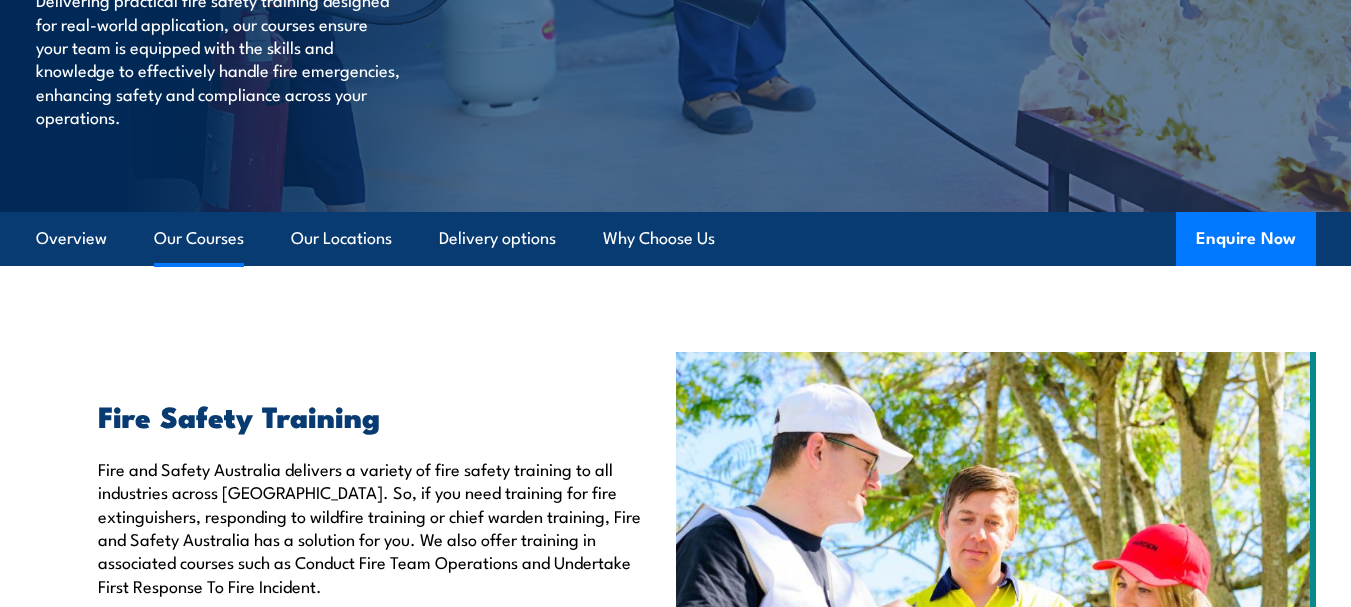 click on "Our Courses" at bounding box center (199, 238) 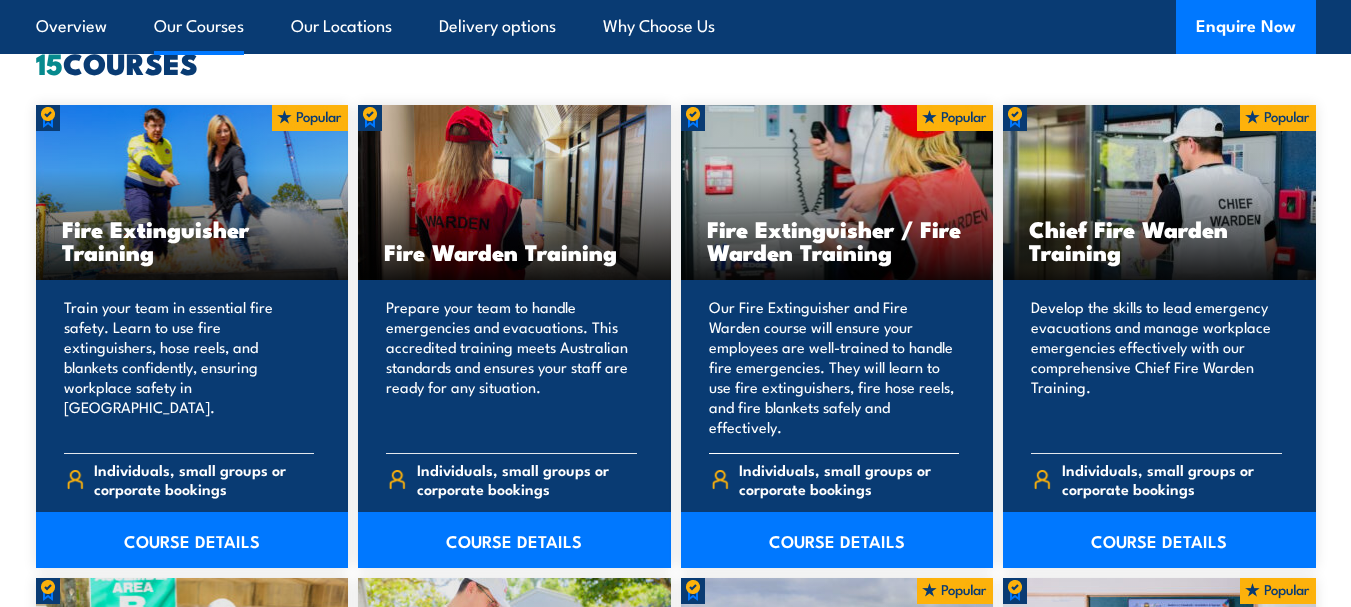 scroll, scrollTop: 1655, scrollLeft: 0, axis: vertical 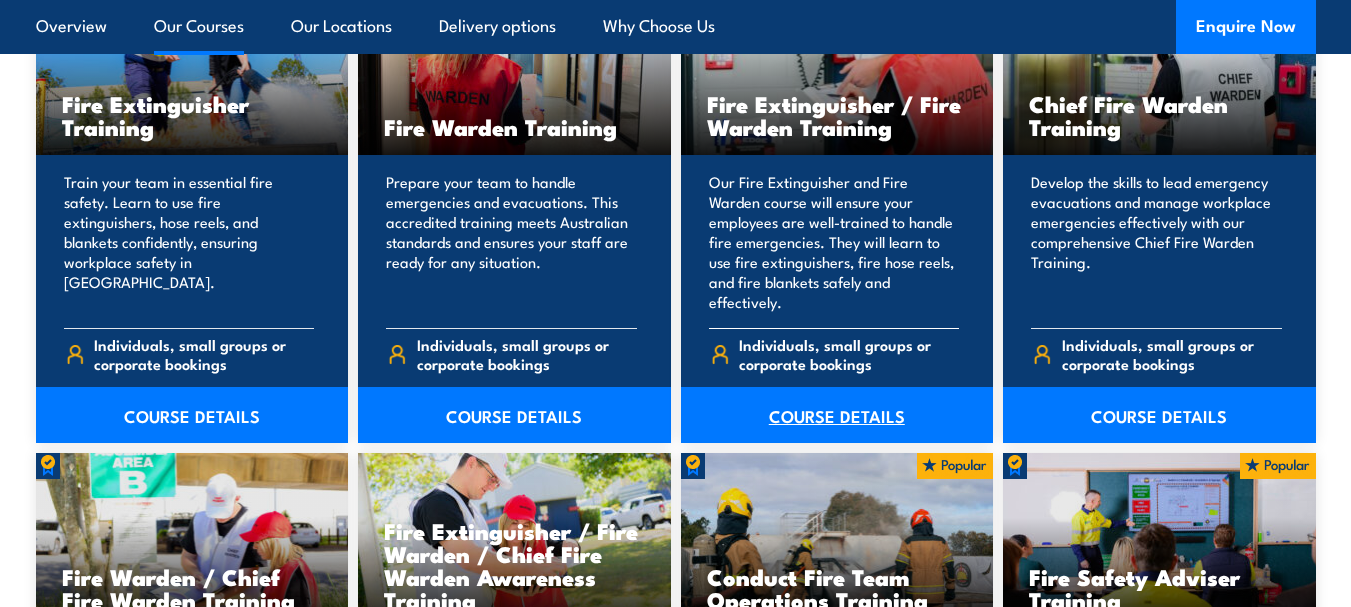 click on "COURSE DETAILS" at bounding box center [837, 415] 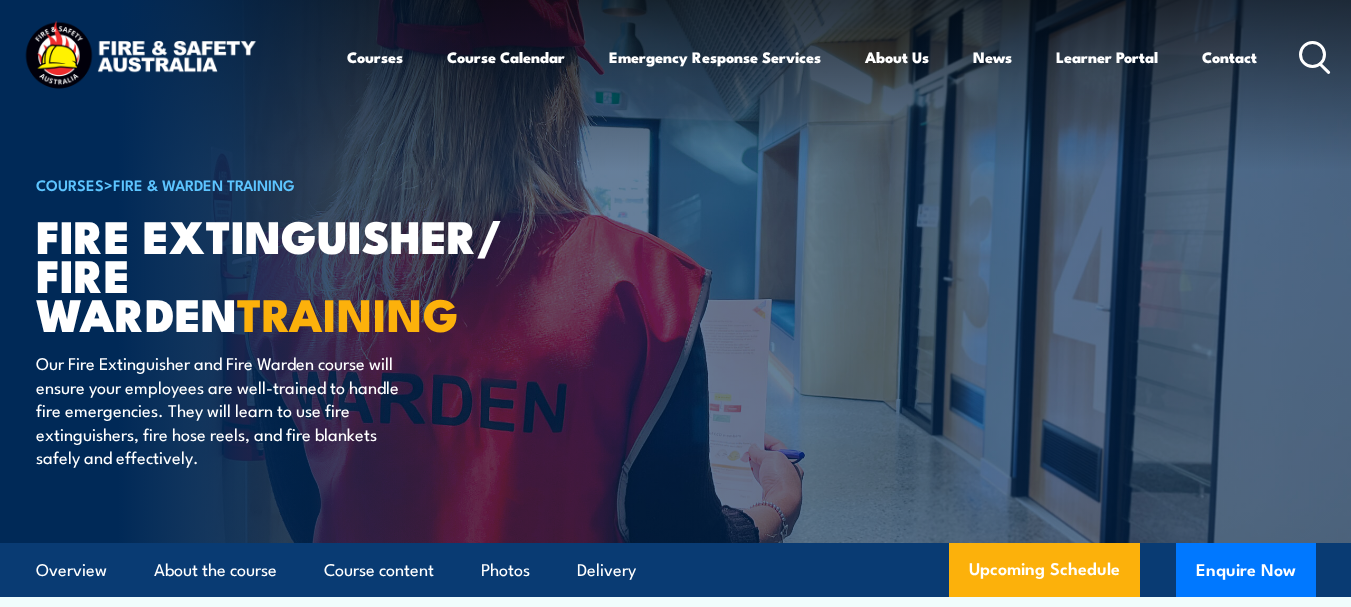 scroll, scrollTop: 0, scrollLeft: 0, axis: both 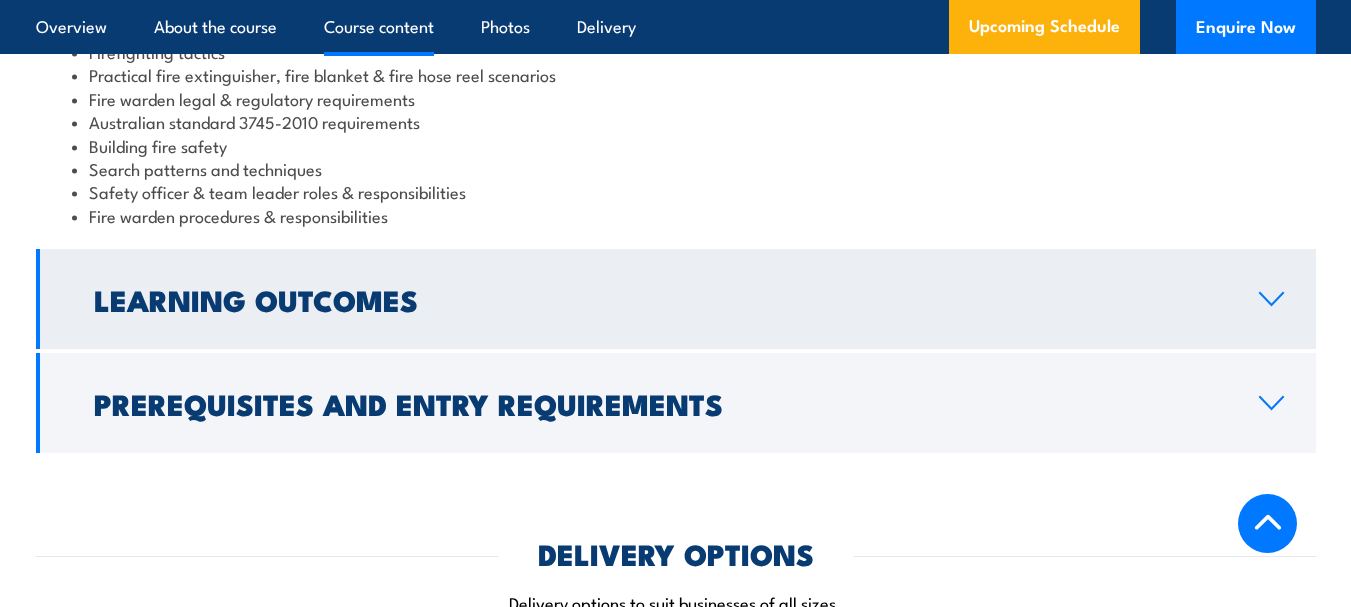 click 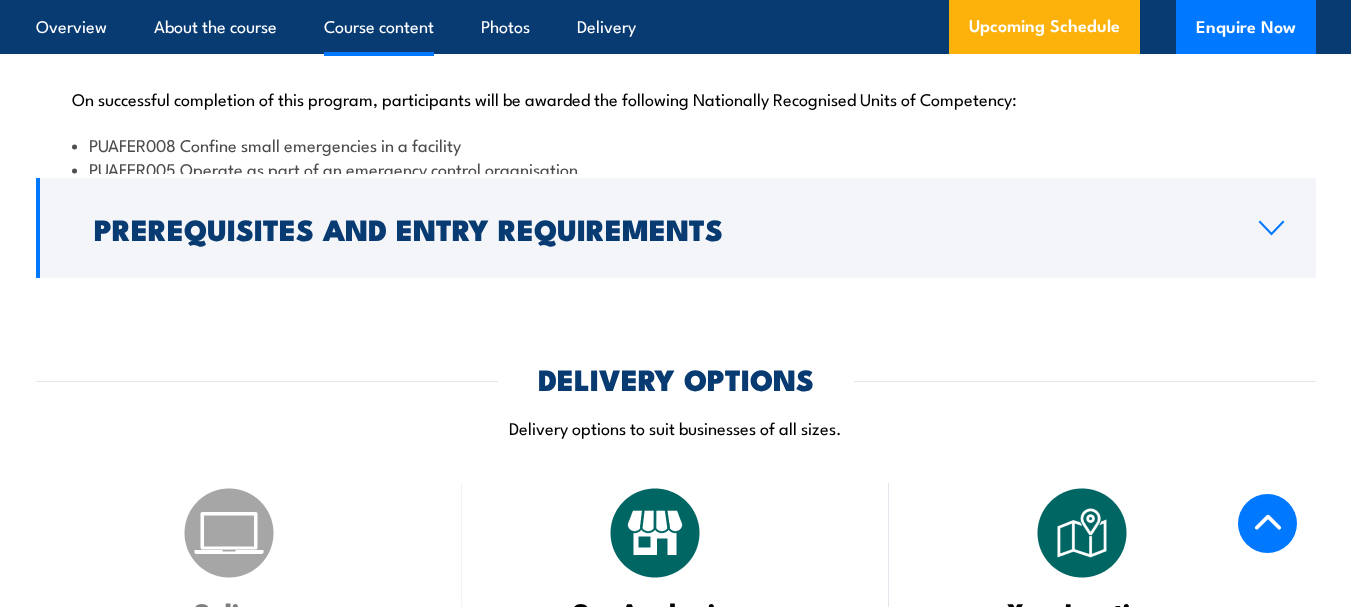 scroll, scrollTop: 1797, scrollLeft: 0, axis: vertical 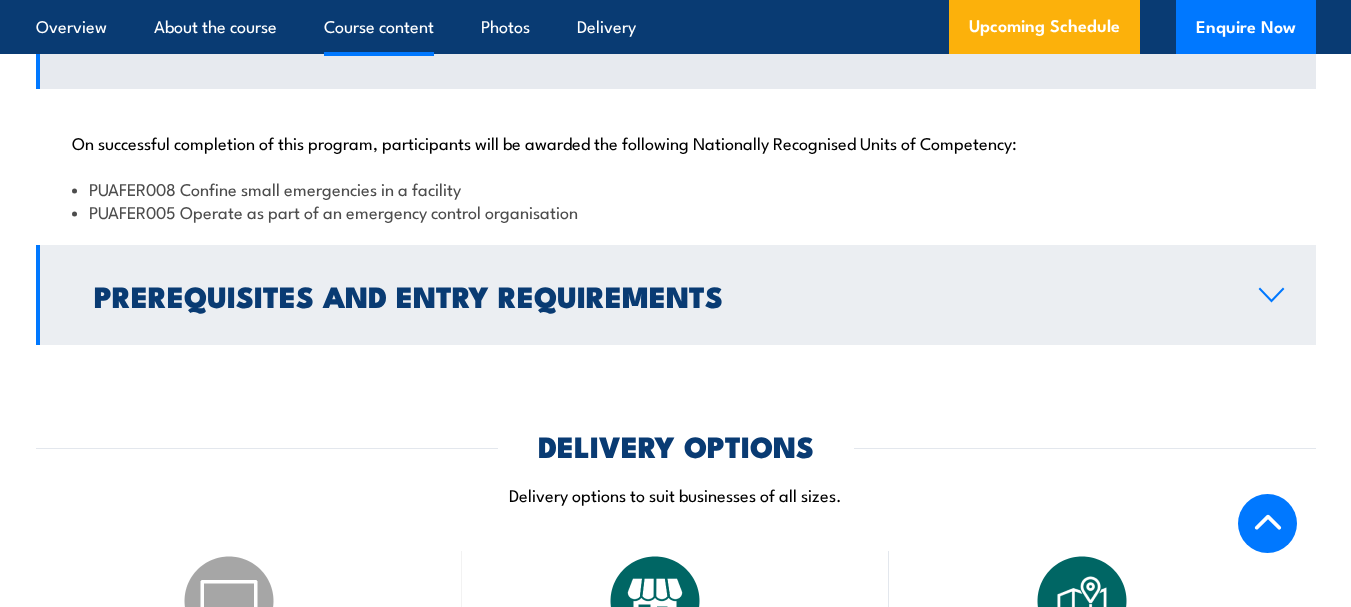click 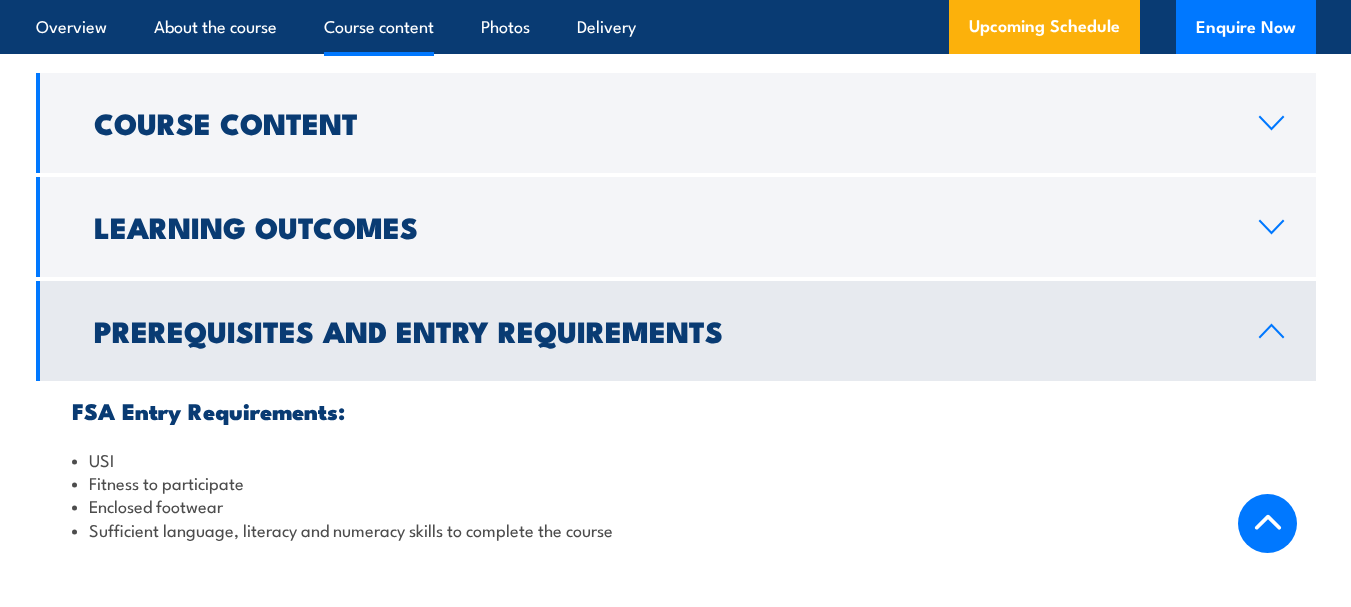 scroll, scrollTop: 1597, scrollLeft: 0, axis: vertical 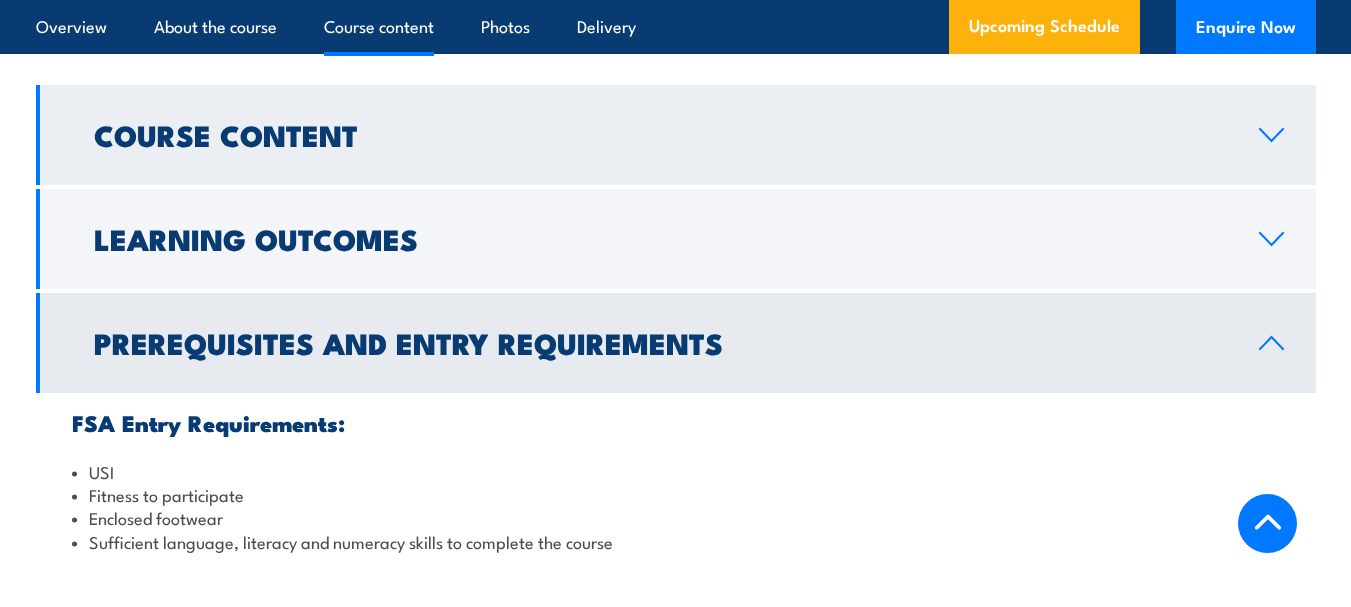 click 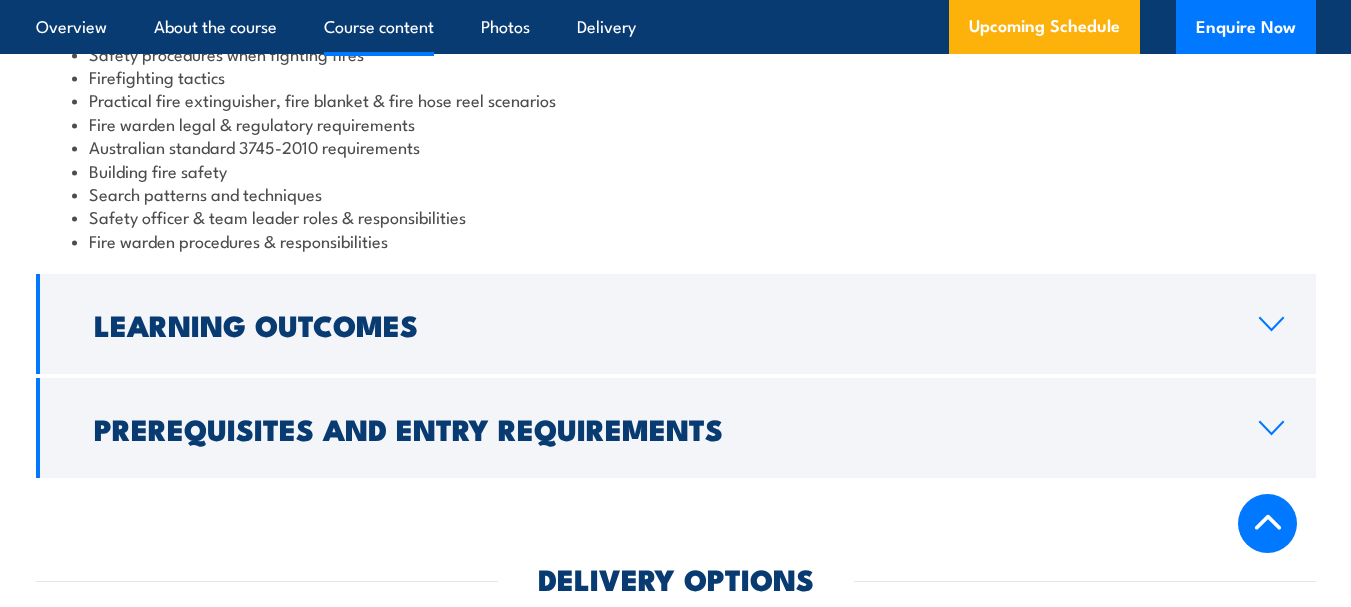 scroll, scrollTop: 1897, scrollLeft: 0, axis: vertical 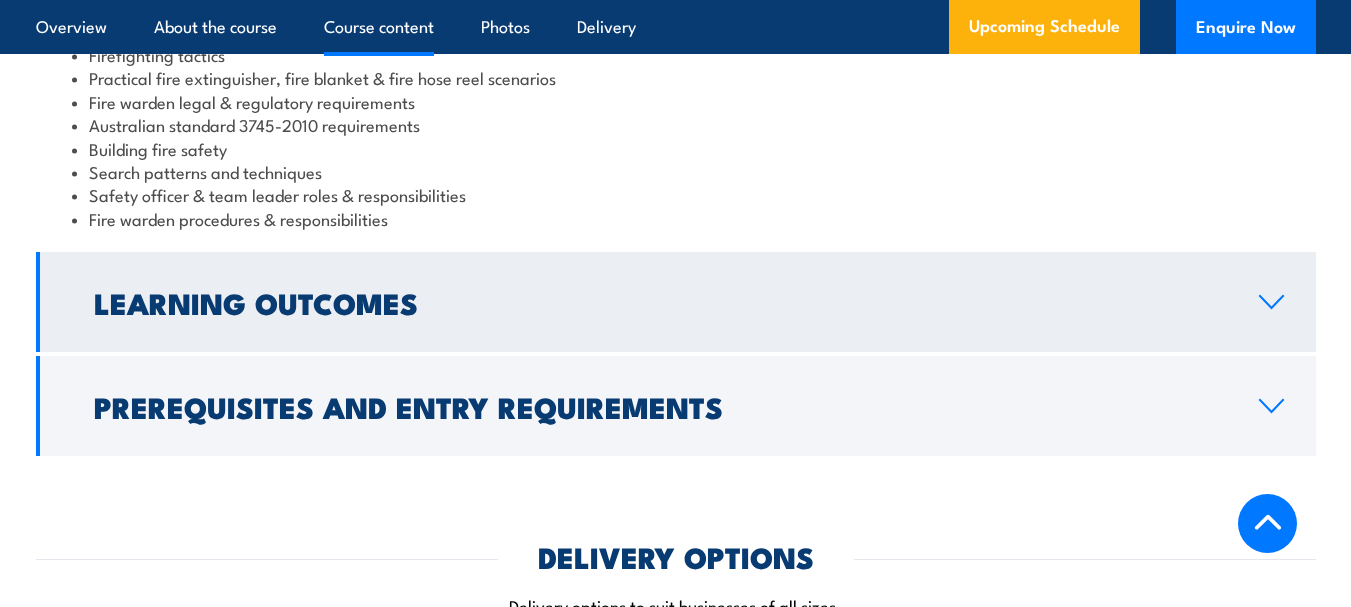 click 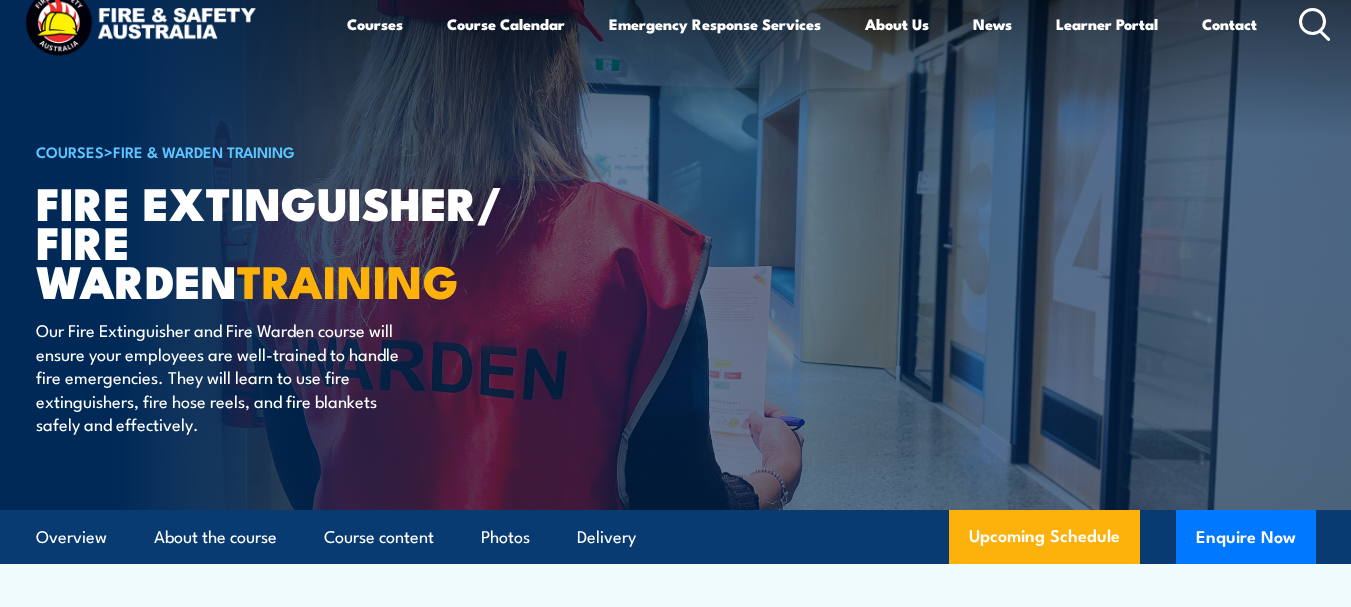 scroll, scrollTop: 0, scrollLeft: 0, axis: both 